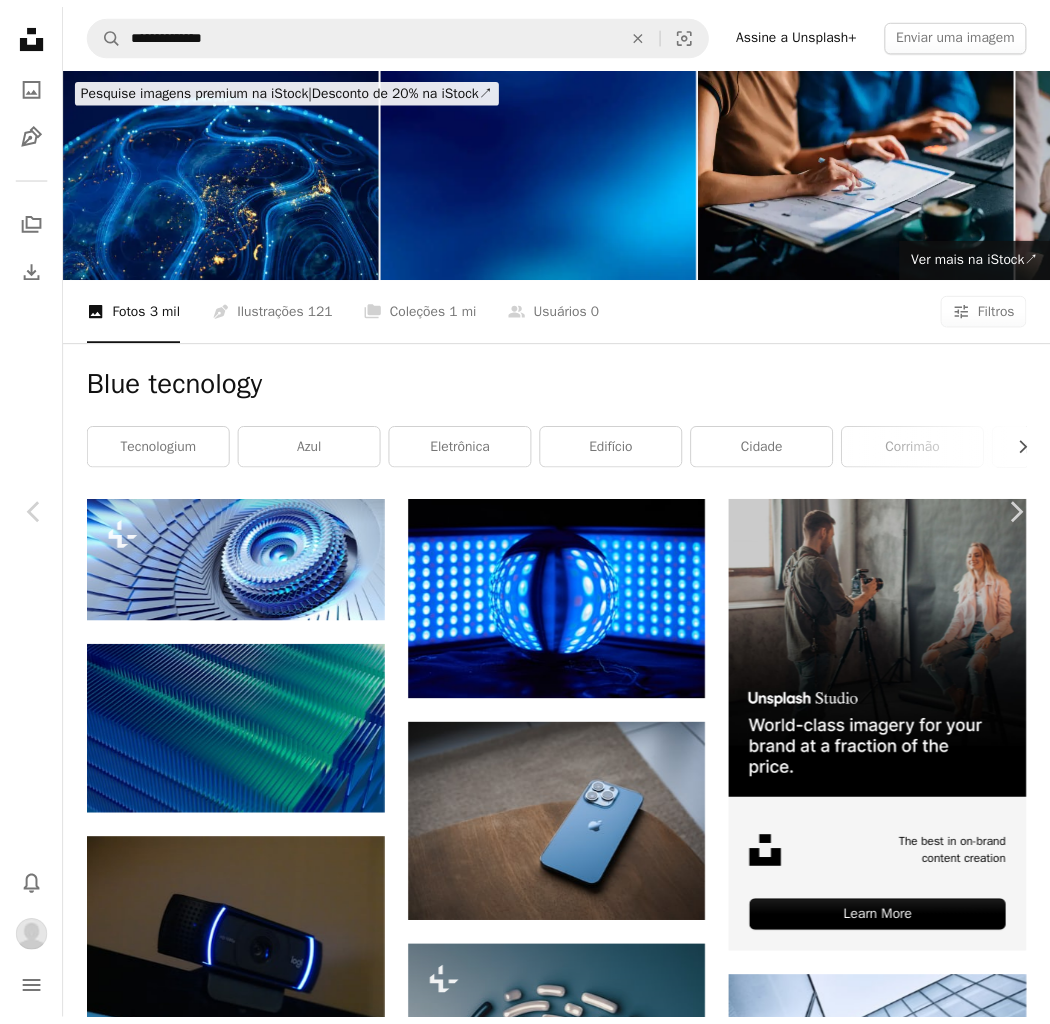 scroll, scrollTop: 26114, scrollLeft: 0, axis: vertical 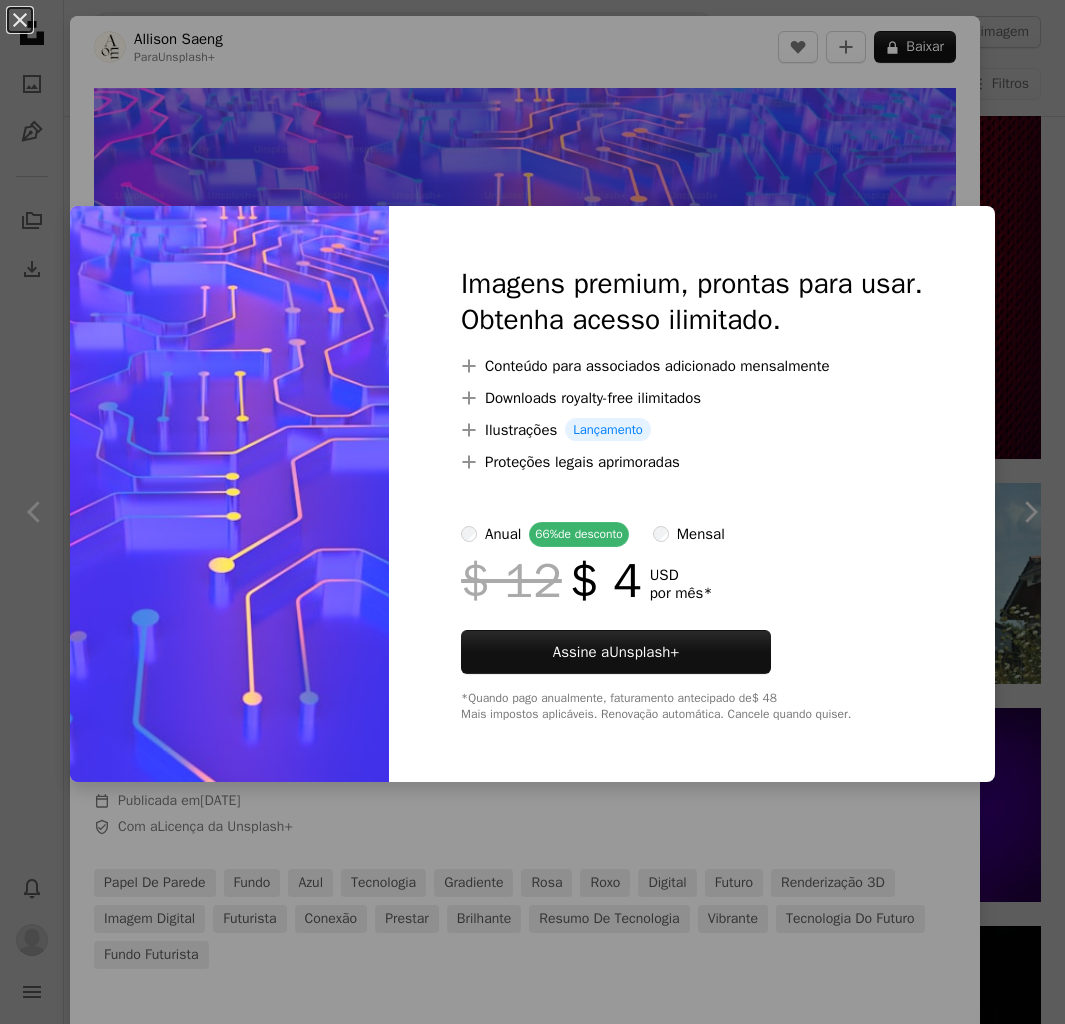 click on "An X shape Imagens premium, prontas para usar. Obtenha acesso ilimitado. A plus sign Conteúdo para associados adicionado mensalmente A plus sign Downloads royalty-free ilimitados A plus sign Ilustrações  Lançamento A plus sign Proteções legais aprimoradas anual 66%  de desconto mensal $ 12   $ 4 USD por mês * Assine a  Unsplash+ *Quando pago anualmente, faturamento antecipado de  $ 48 Mais impostos aplicáveis. Renovação automática. Cancele quando quiser." at bounding box center (532, 512) 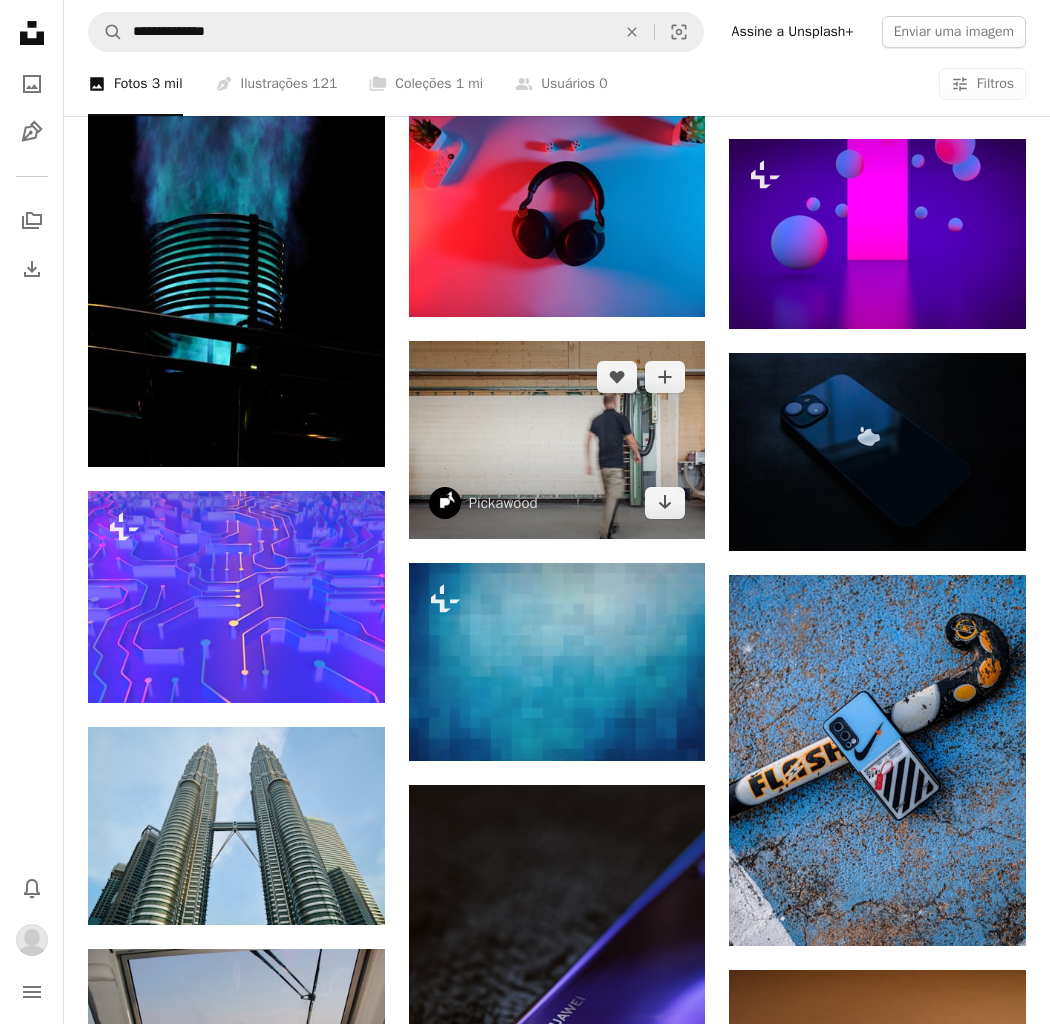 scroll, scrollTop: 26298, scrollLeft: 0, axis: vertical 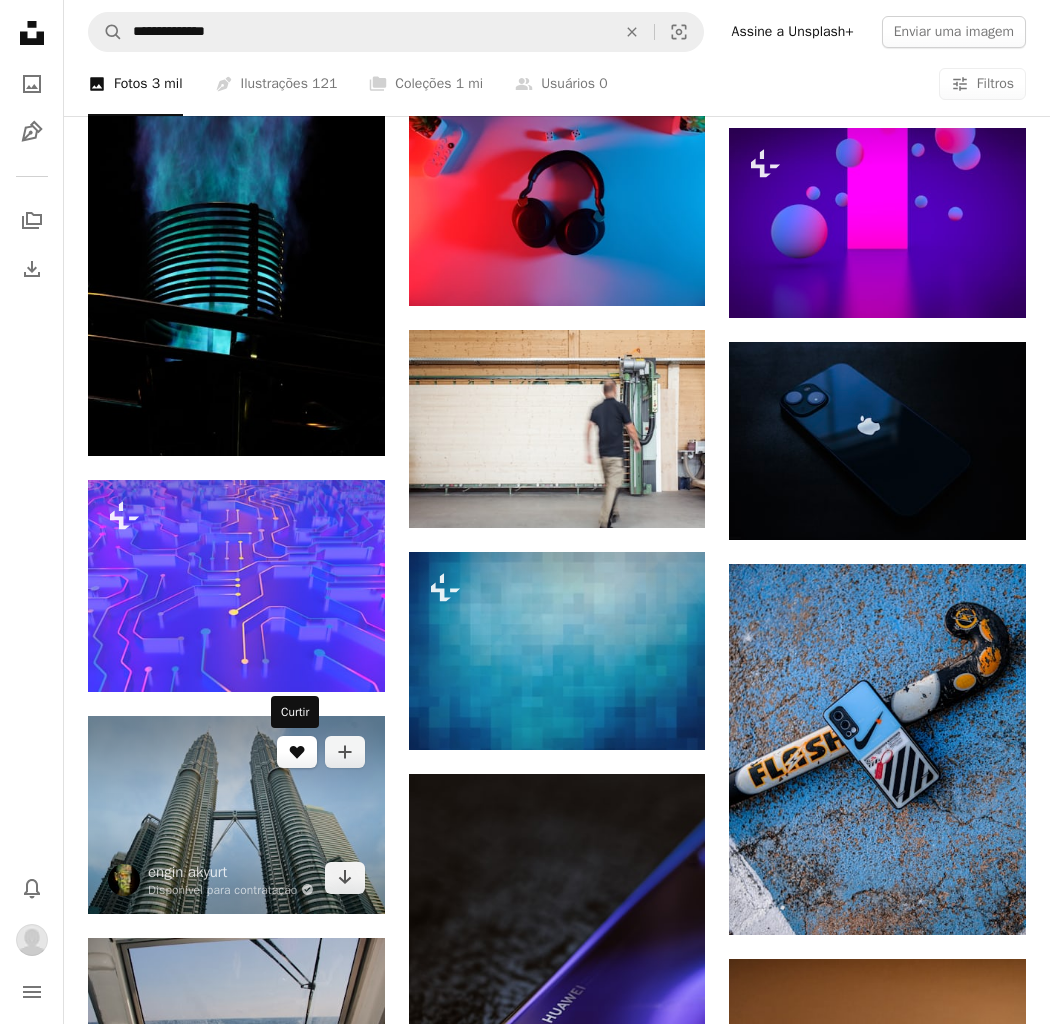 click 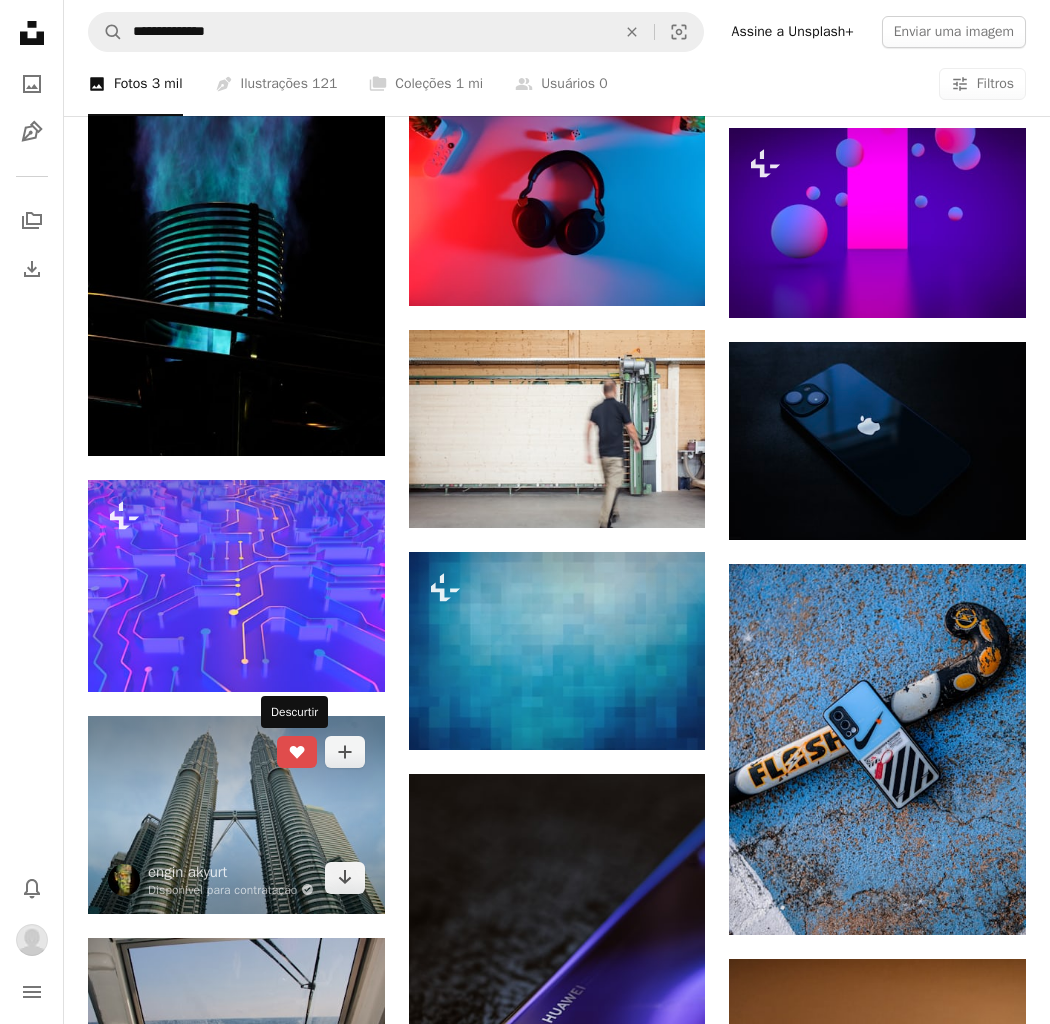 click on "A heart" at bounding box center (297, 752) 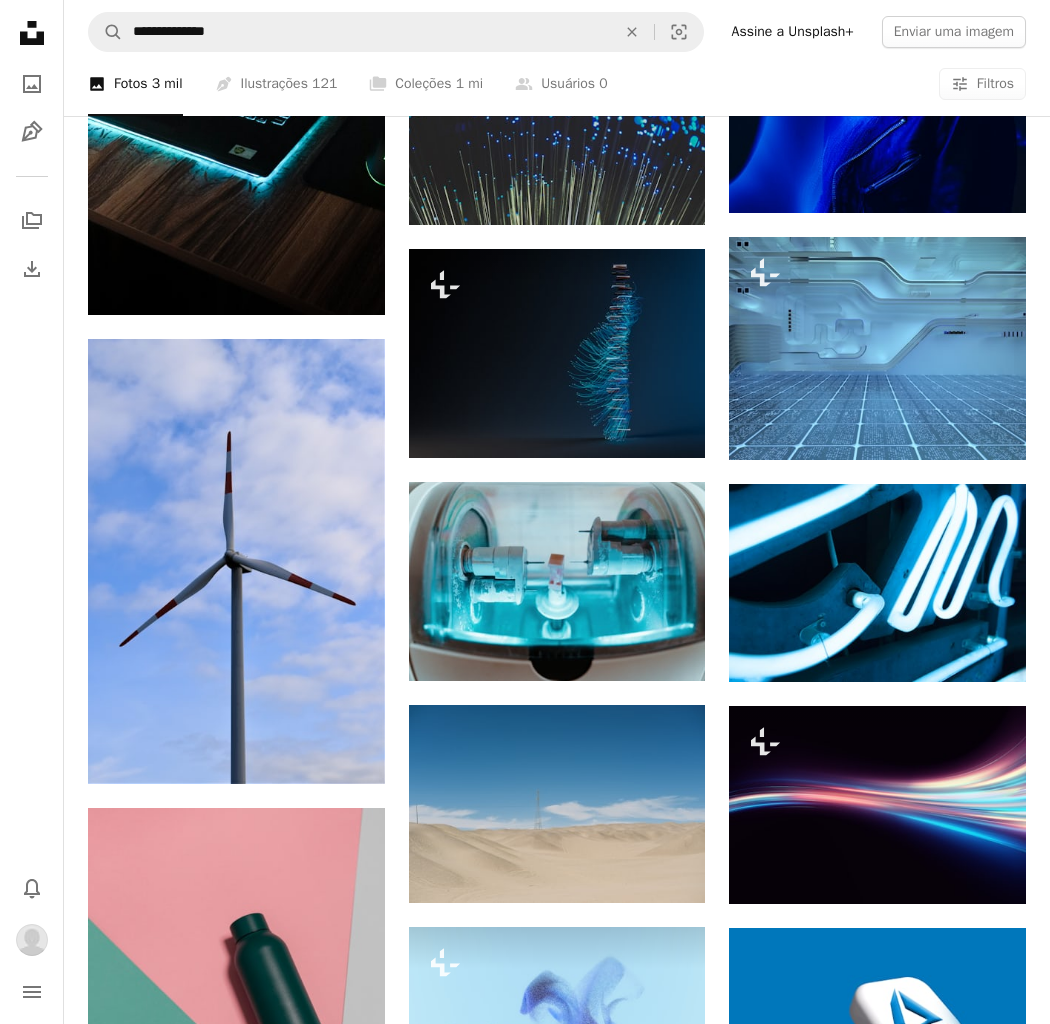 scroll, scrollTop: 14936, scrollLeft: 0, axis: vertical 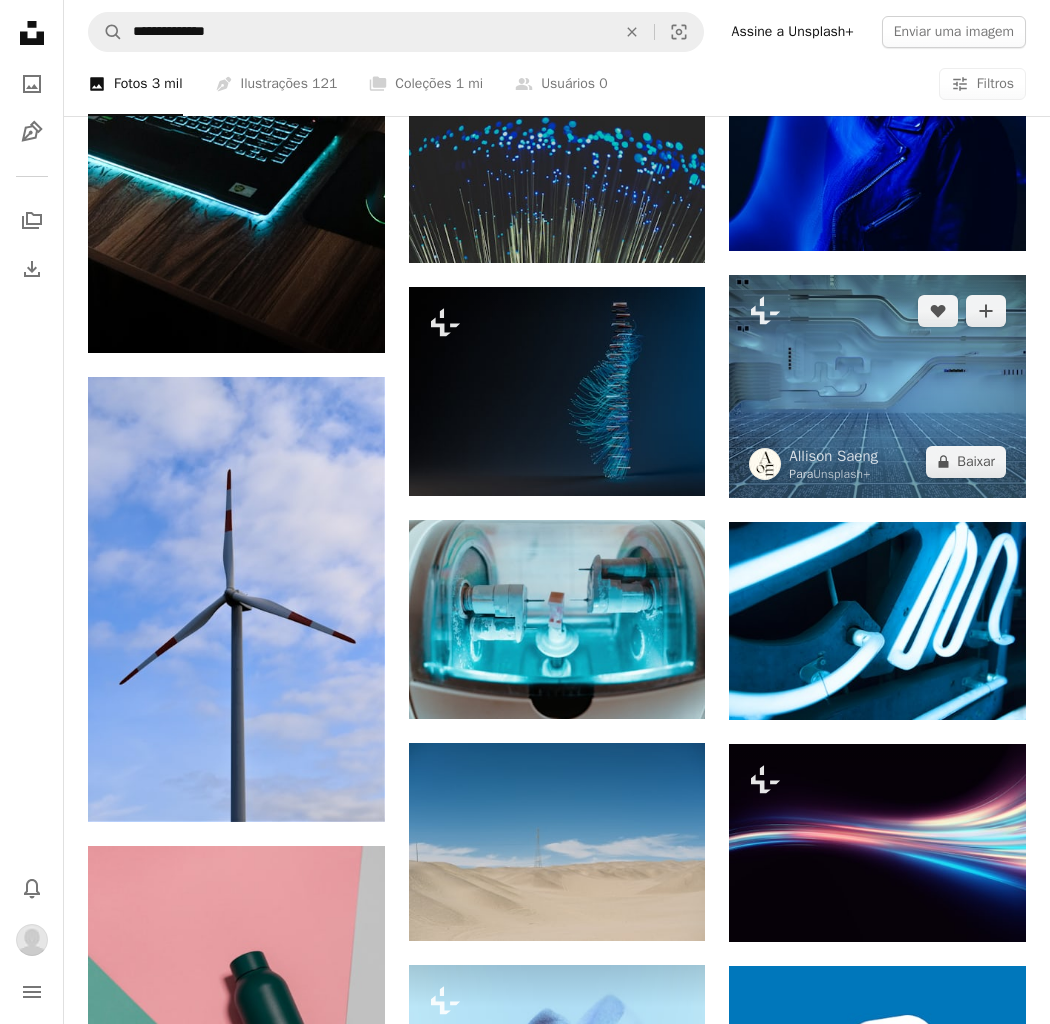 click at bounding box center (877, 386) 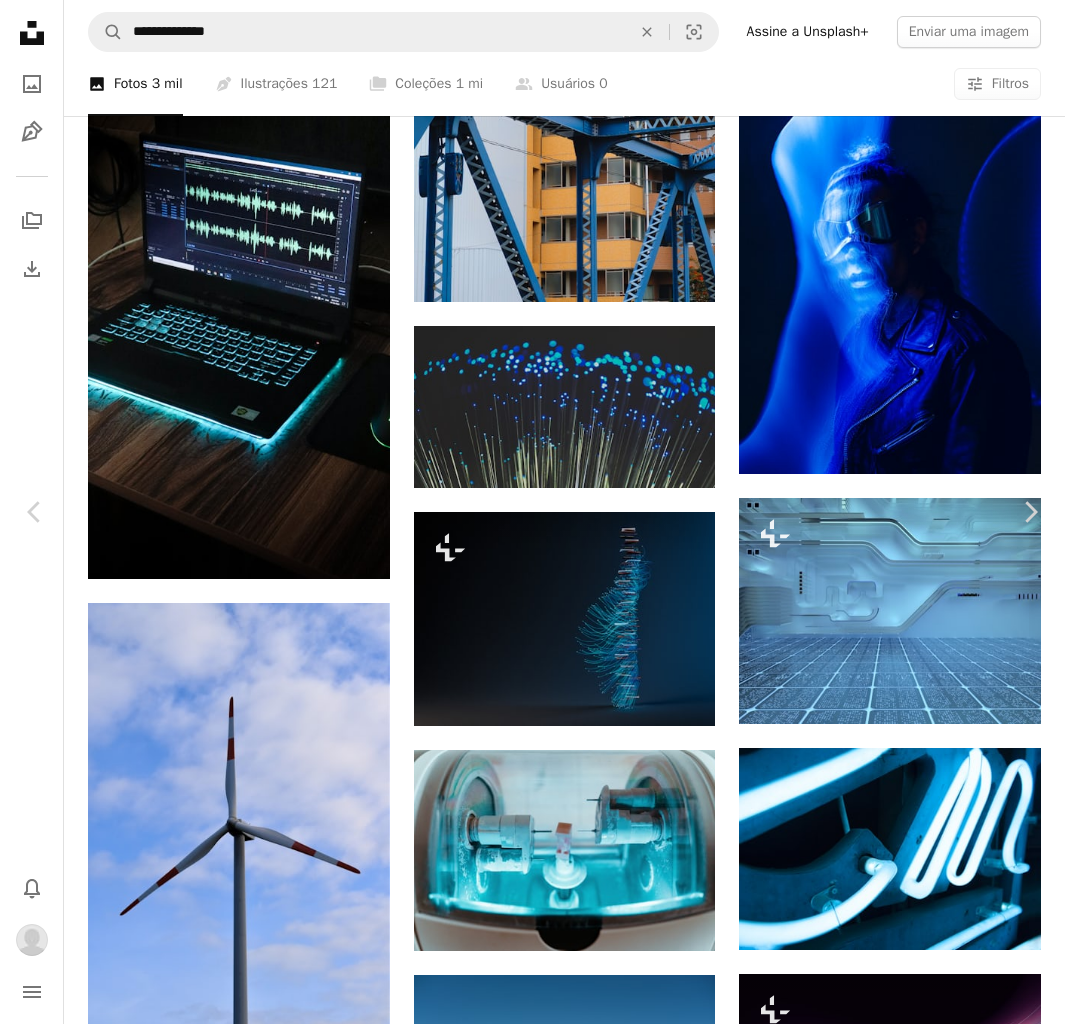 type 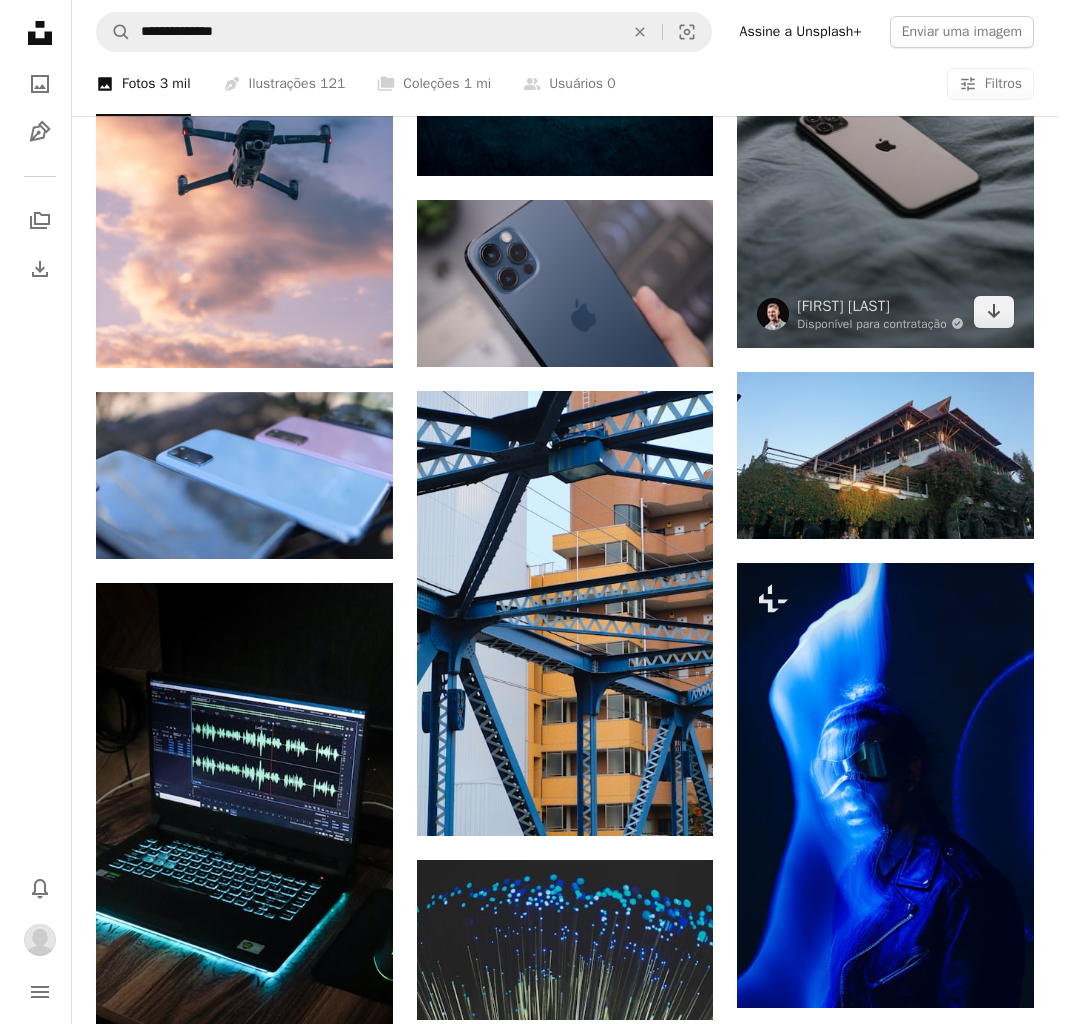 scroll, scrollTop: 14170, scrollLeft: 0, axis: vertical 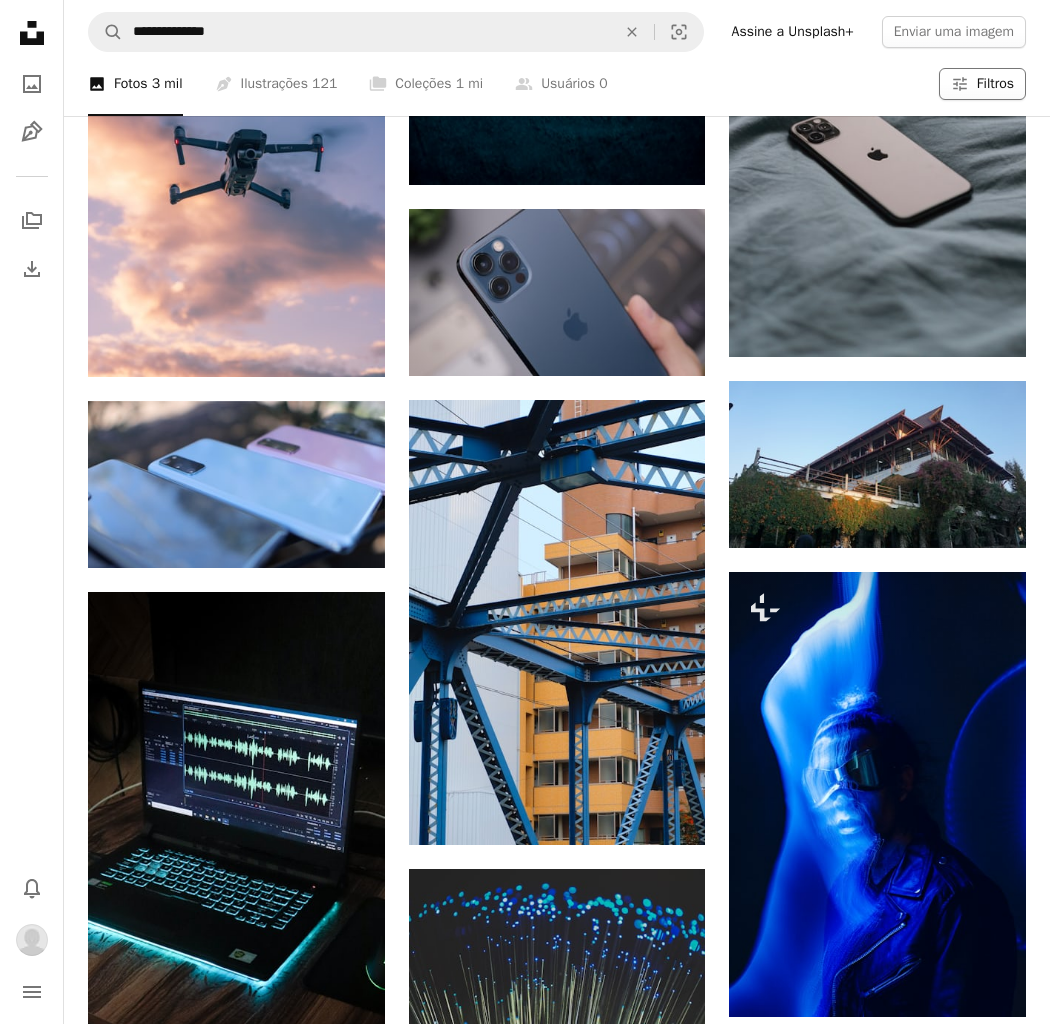 click on "Filters" 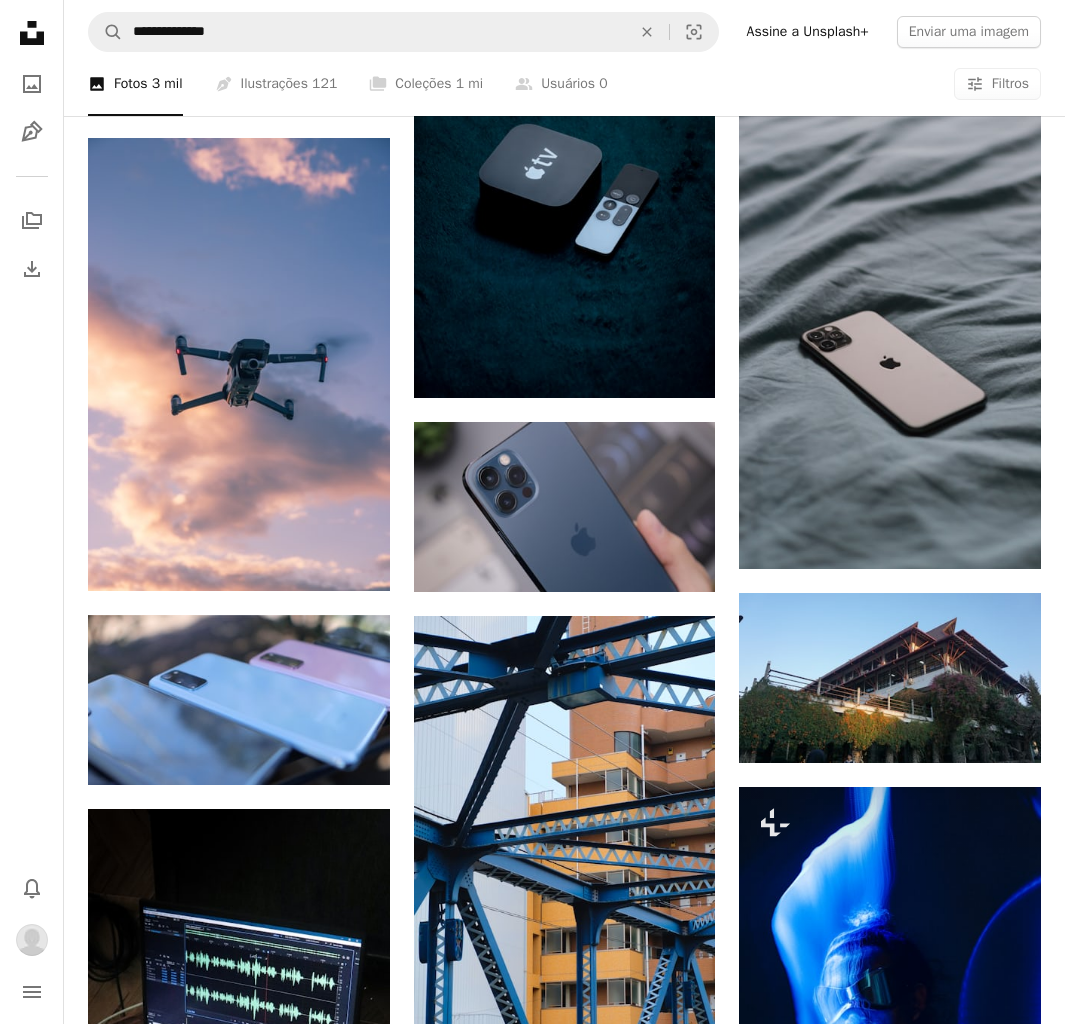 click on "Gratuita" at bounding box center (532, 23948) 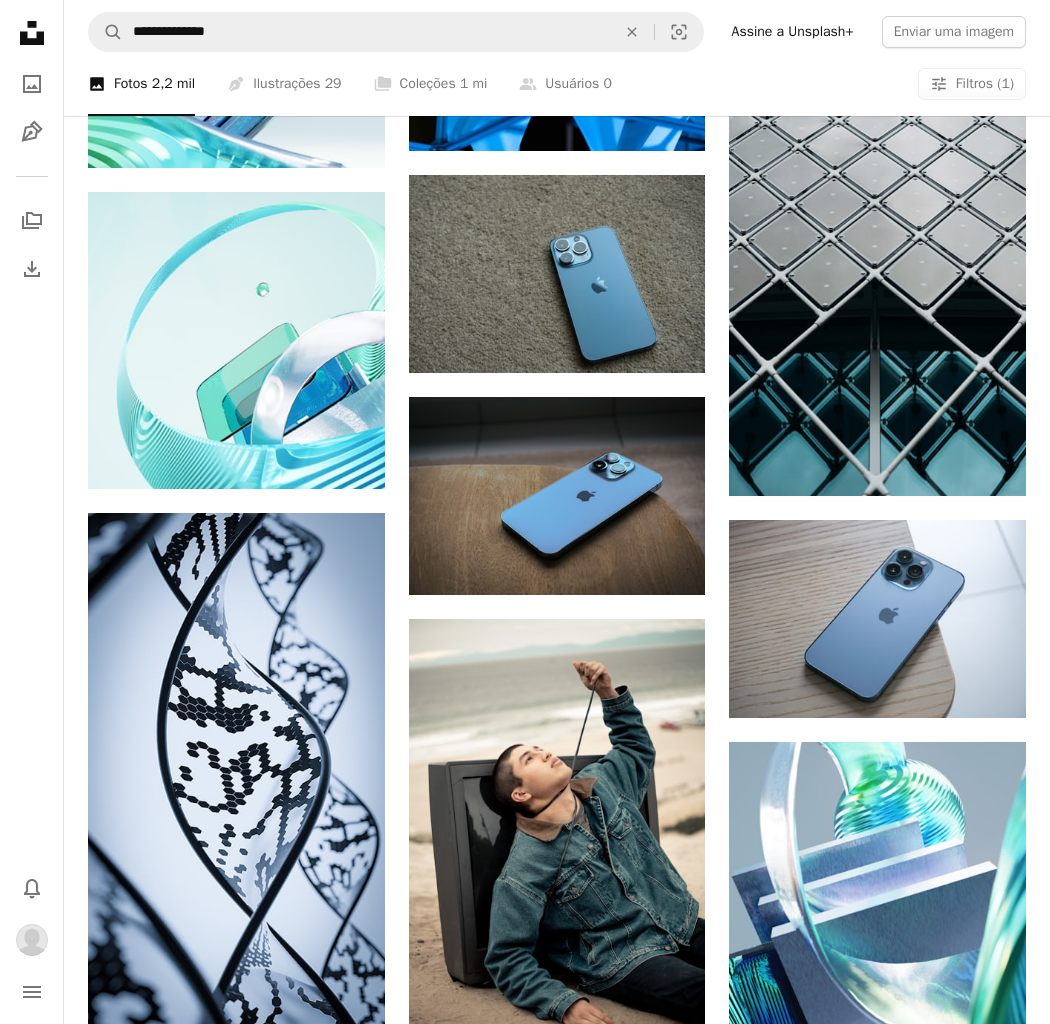 scroll, scrollTop: 2547, scrollLeft: 0, axis: vertical 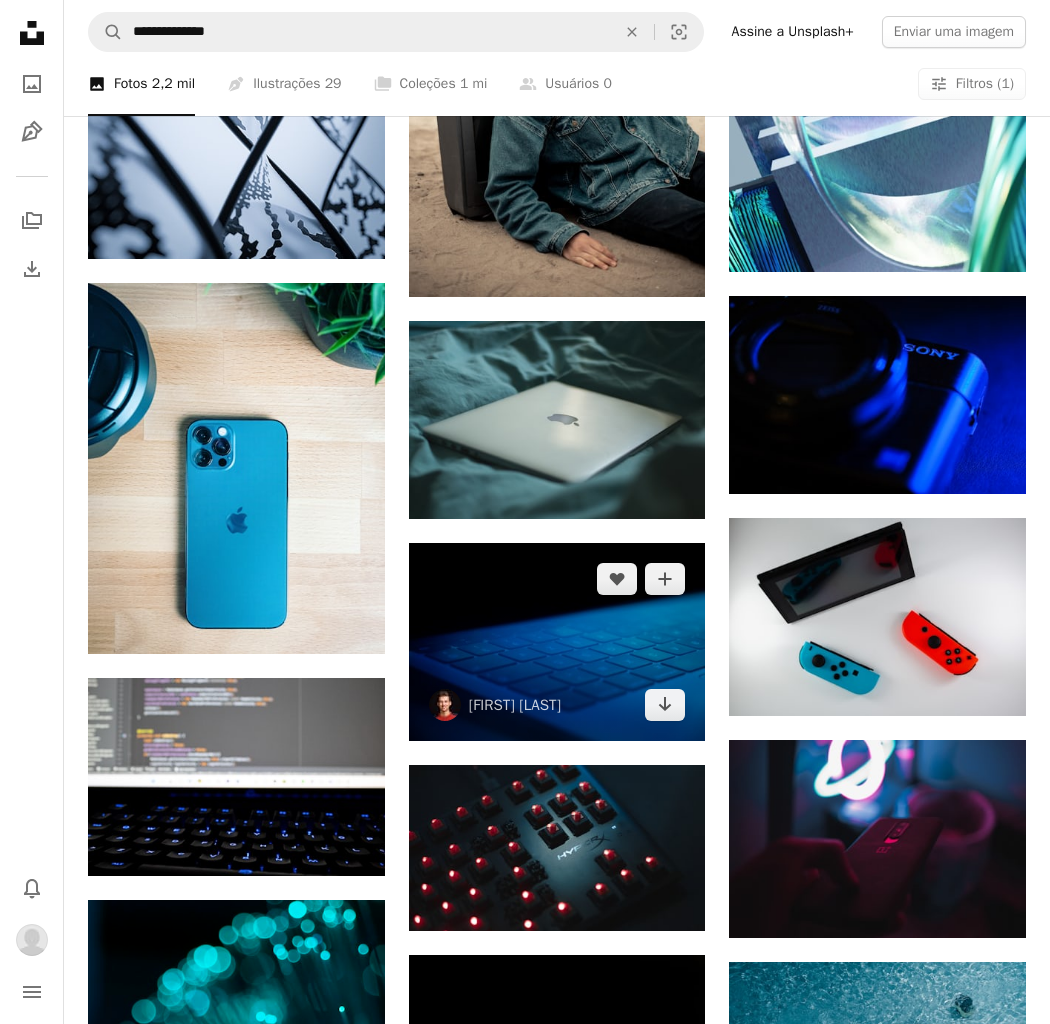 click at bounding box center [557, 642] 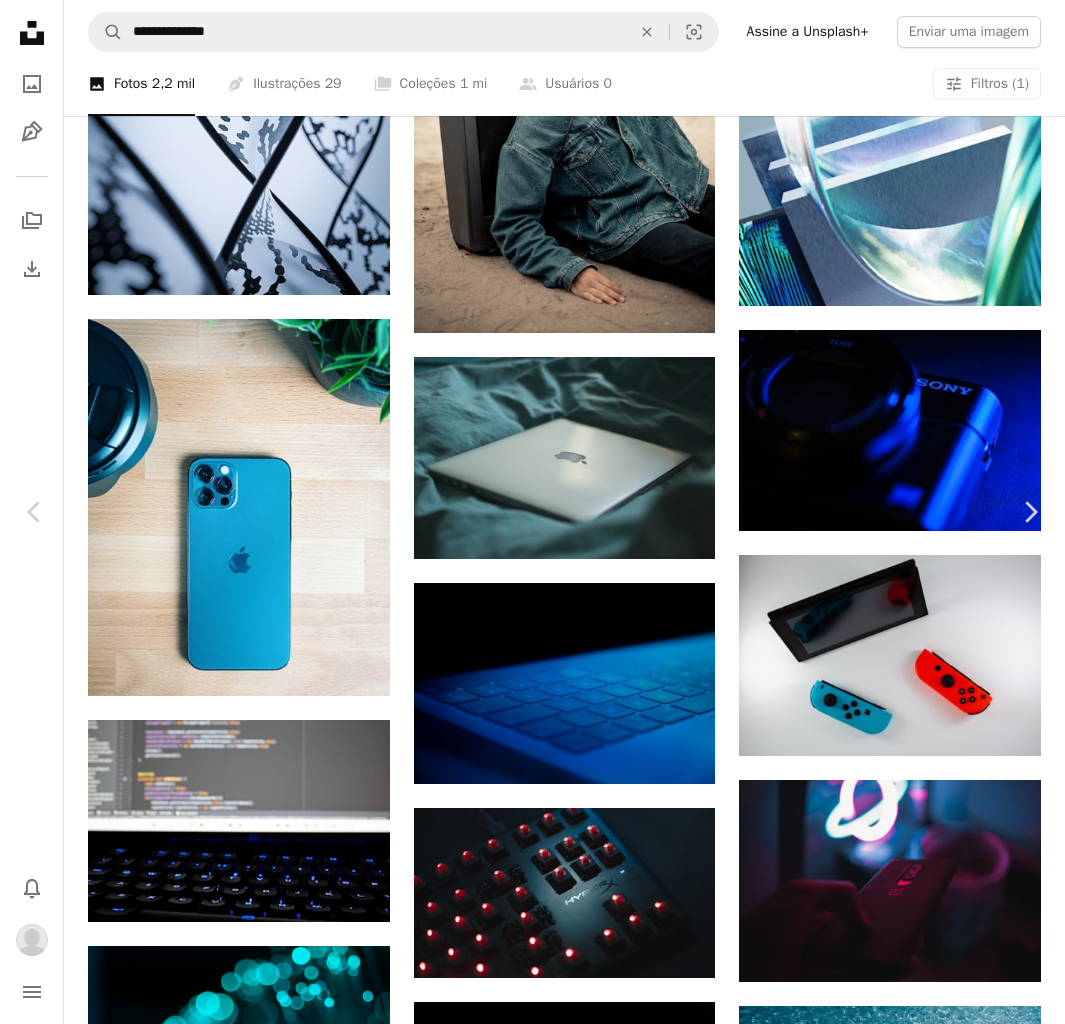click on "Baixar" at bounding box center [891, 4728] 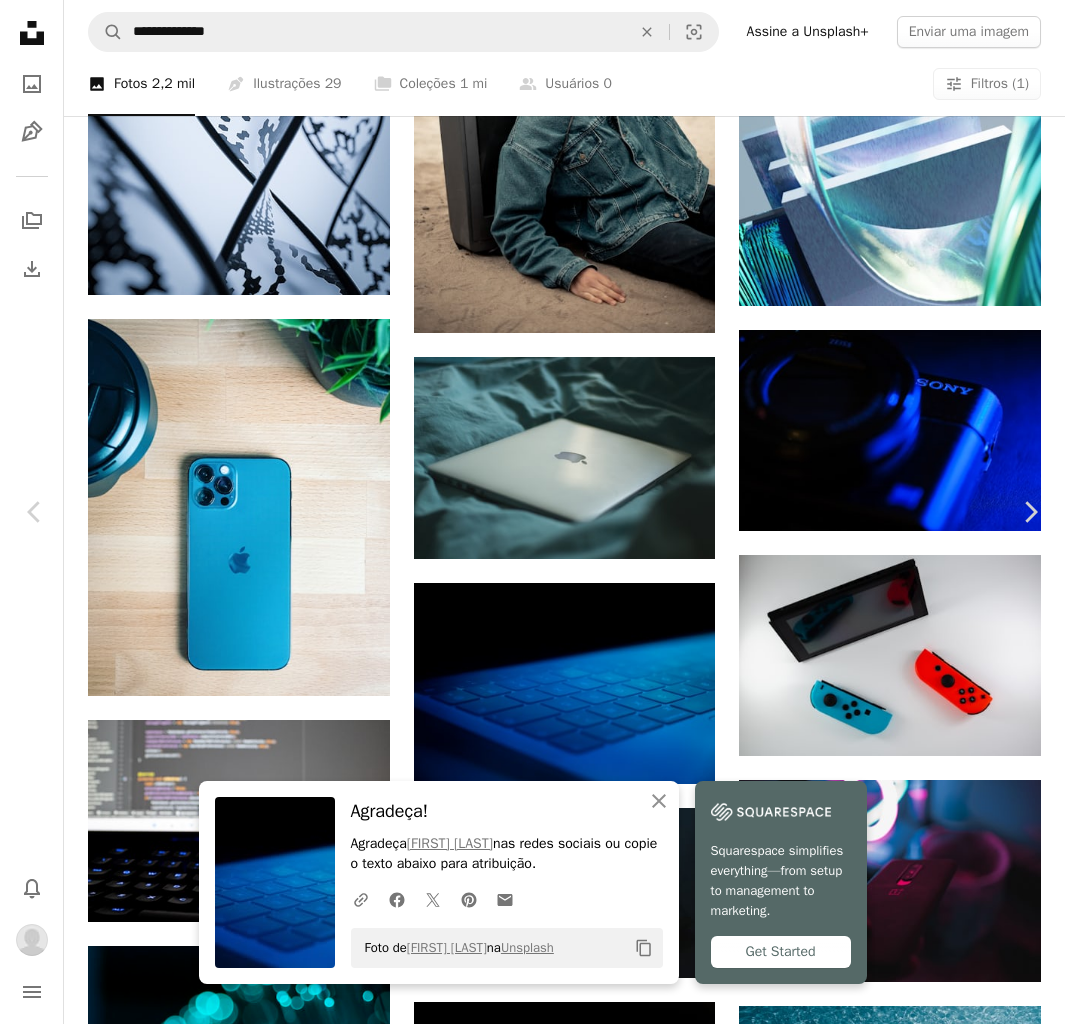 click on "[FIRST] [LAST] Agradeça! Agradeça  [FIRST] [LAST]  nas redes sociais ou copie o texto abaixo para atribuição. A URL sharing icon (chains) Facebook icon X (formerly Twitter) icon Pinterest icon An envelope Foto de  [FIRST] [LAST]  na  Unsplash
Copy content Squarespace simplifies everything—from setup to management to marketing. Get Started [FIRST] [LAST] [LAST] A heart A plus sign Baixar Chevron down Zoom in Visualizações 1.571.844 Downloads 11.718 A forward-right arrow Compartilhar Info icon Informações More Actions Calendar outlined Publicada em  5 de agosto de 2019 Camera FUJIFILM, X-T3 Safety Uso gratuito sob a  Licença da Unsplash Tecnologia escuro azul luz maçã fumaça Mac macbook computador computador portátil teclado eletrônica teclado do computador hardware azul-petróleo Hardware do computador Pesquise imagens premium relacionadas na iStock  |  Economize 20% com o código UNSPLASH20 Ver mais na iStock  ↗ Imagens relacionadas A heart" at bounding box center [532, 5193] 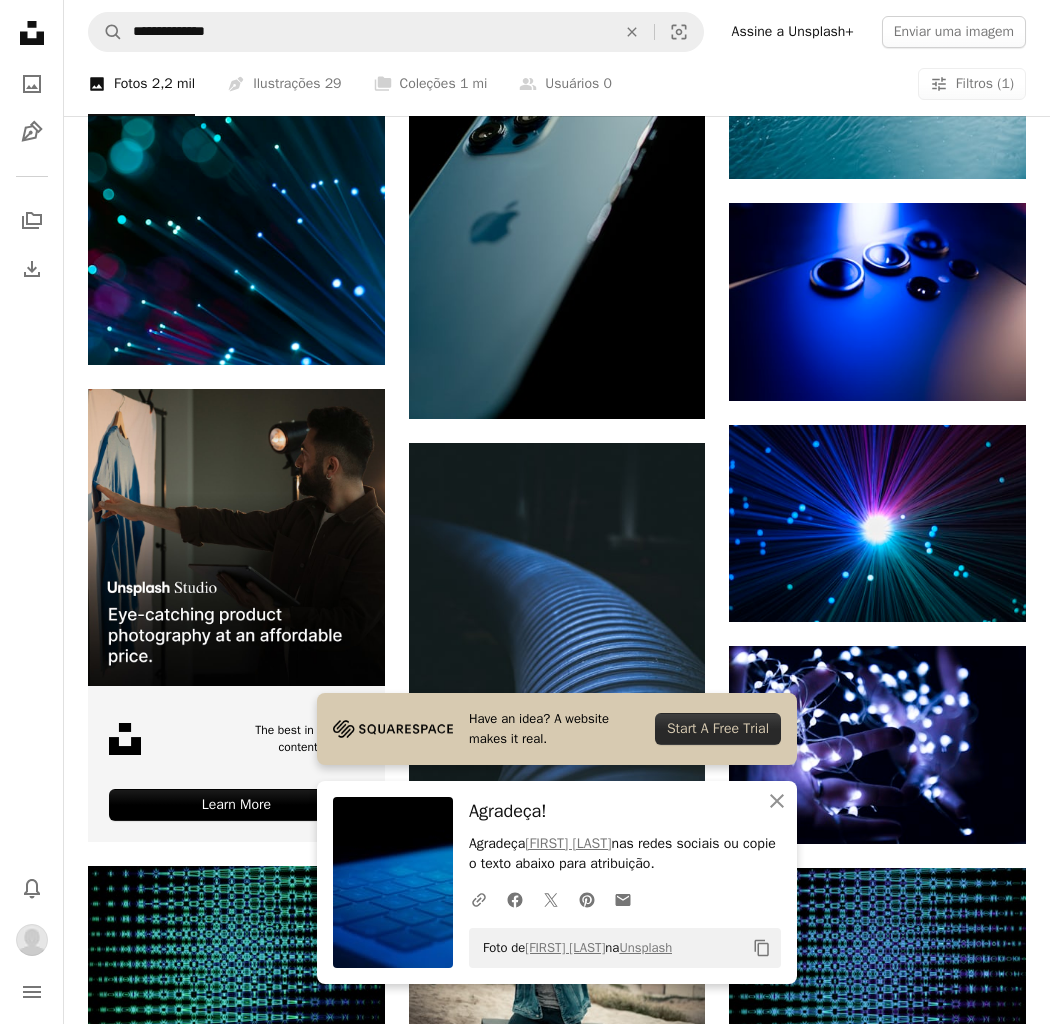 scroll, scrollTop: 3529, scrollLeft: 0, axis: vertical 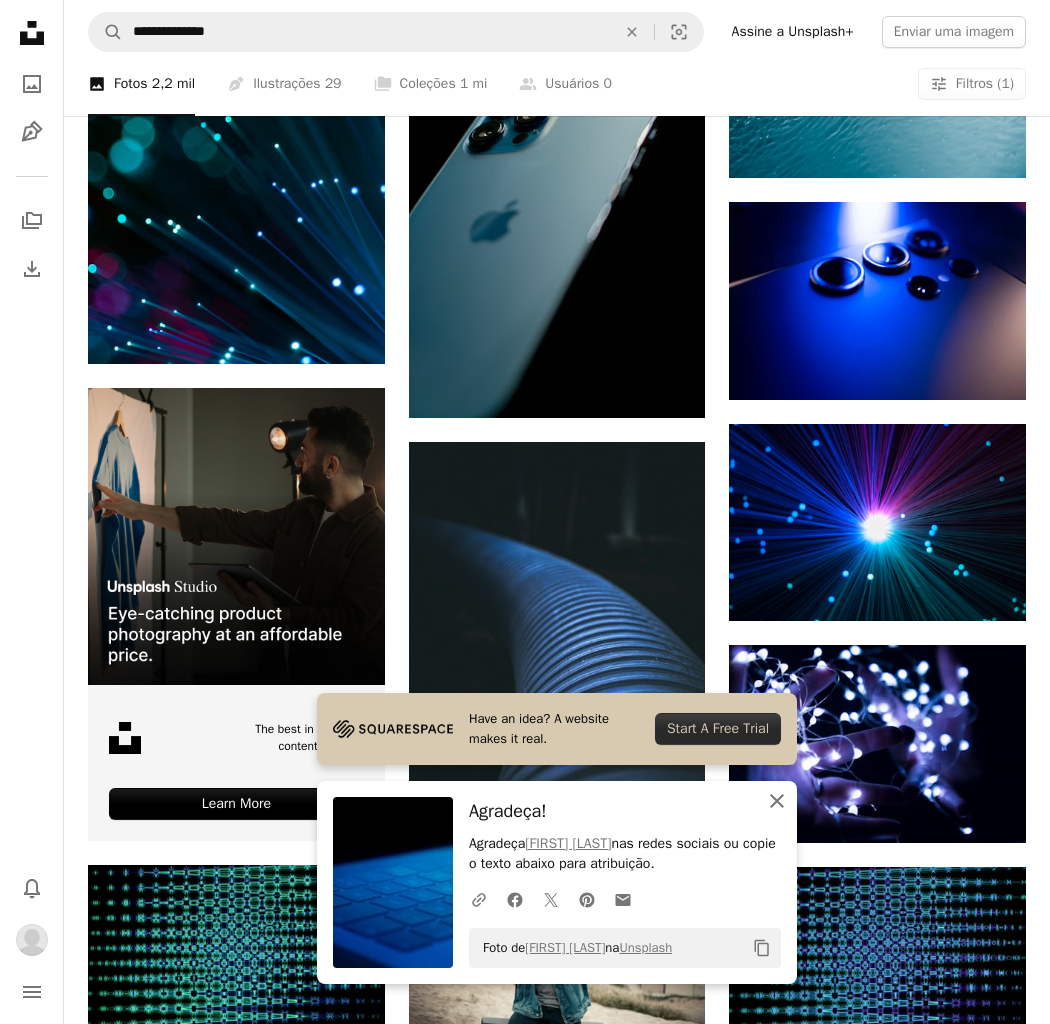 click on "An X shape" 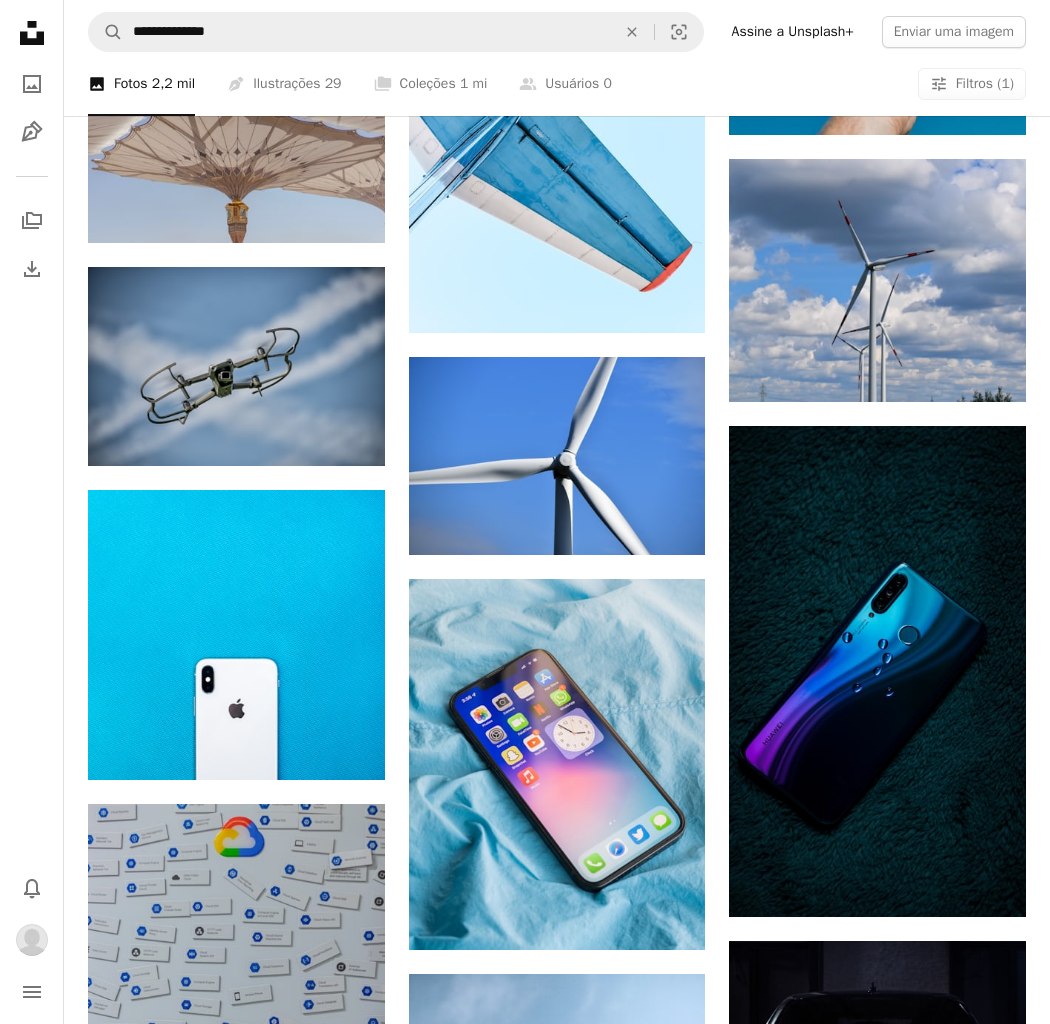 scroll, scrollTop: 15832, scrollLeft: 0, axis: vertical 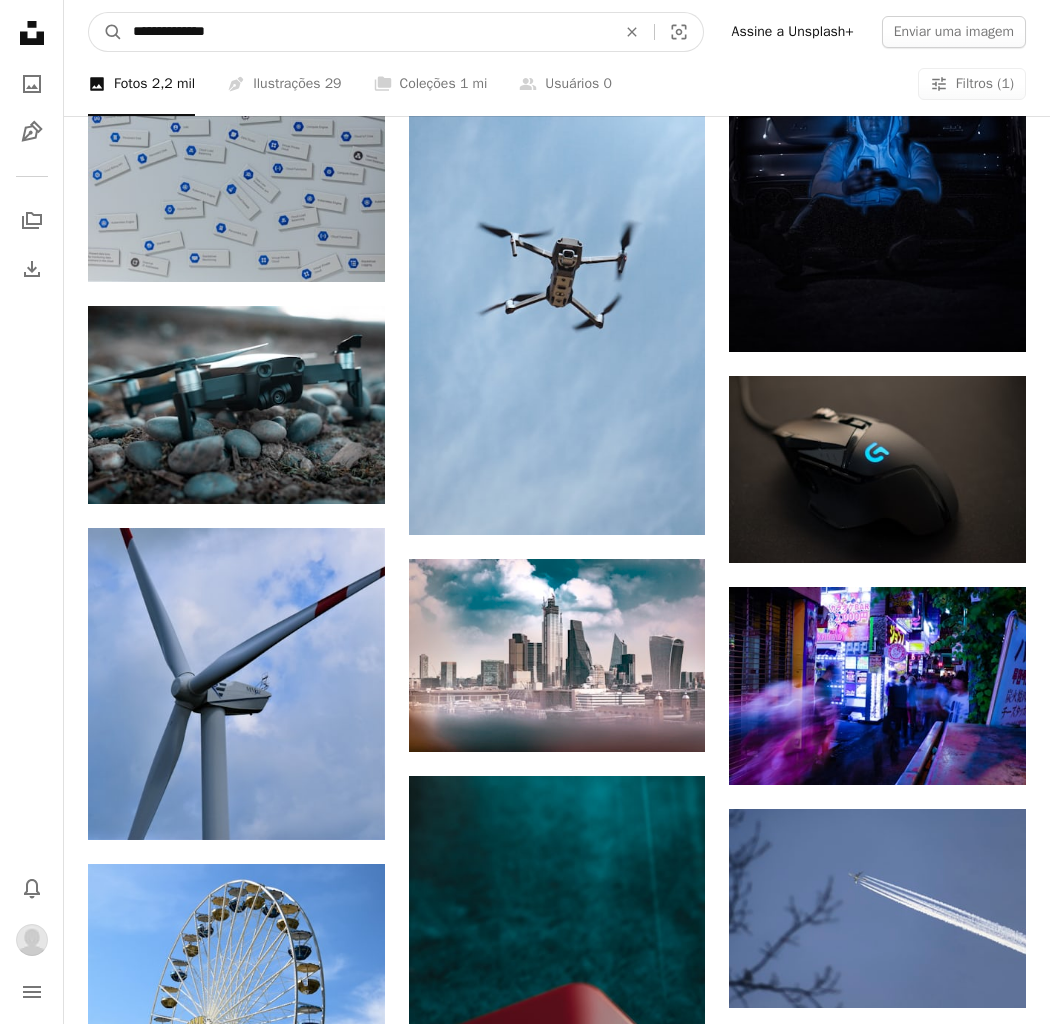 click on "**********" at bounding box center [366, 32] 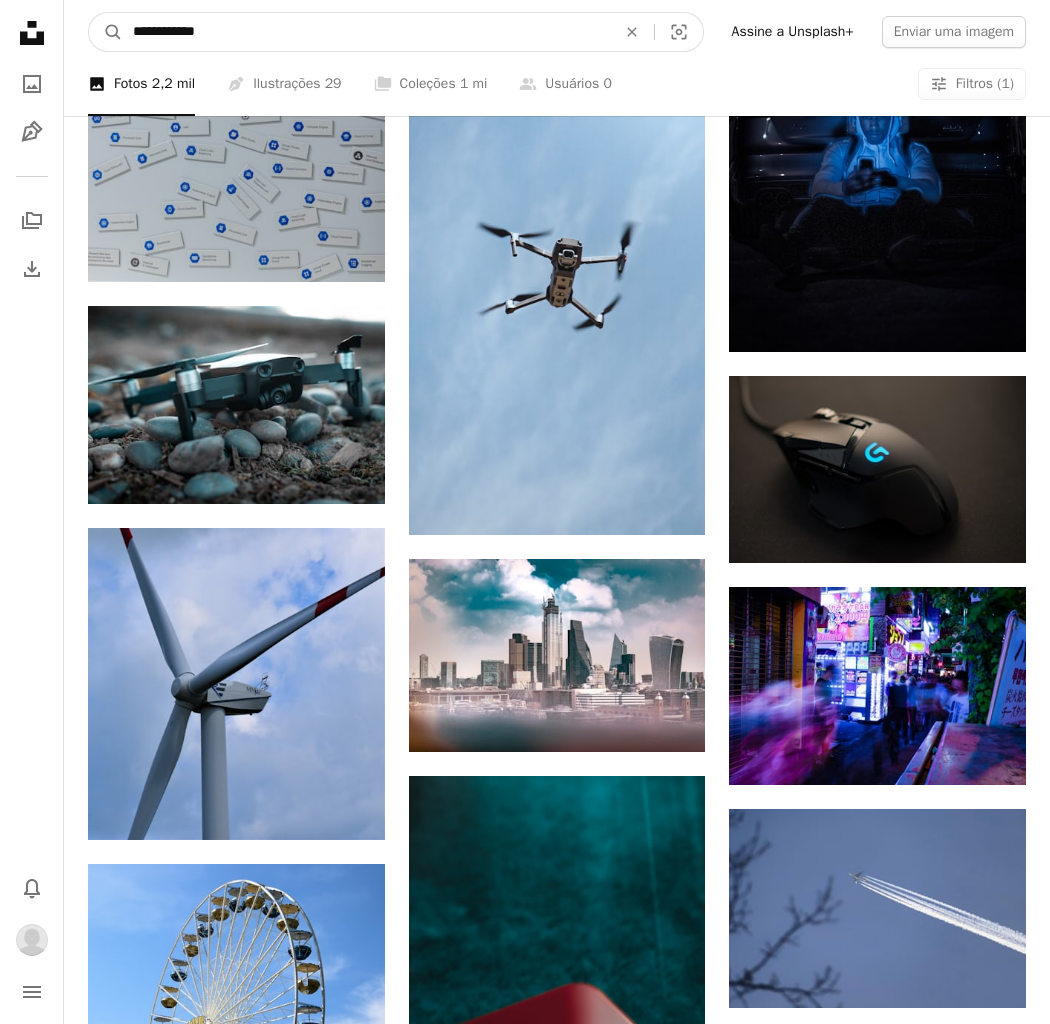 type on "**********" 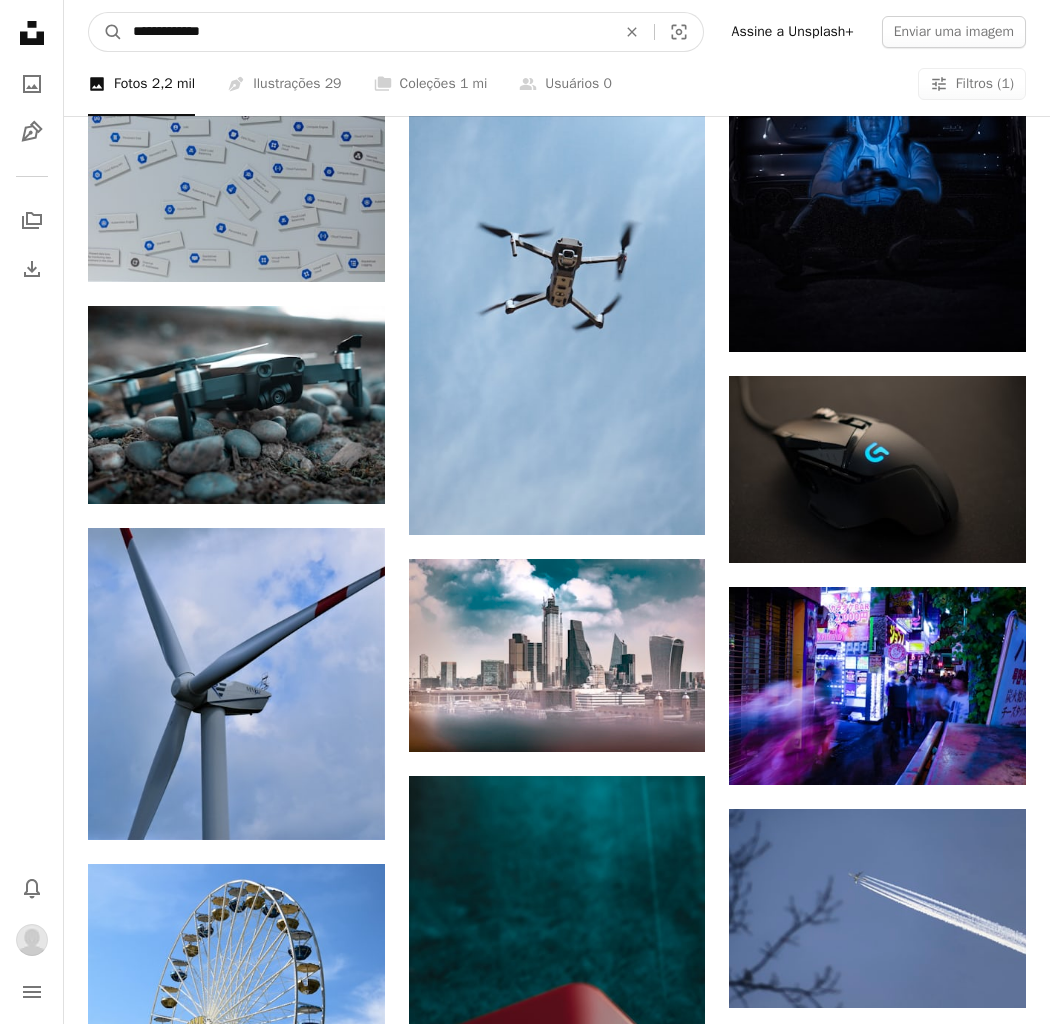 click on "A magnifying glass" at bounding box center [106, 32] 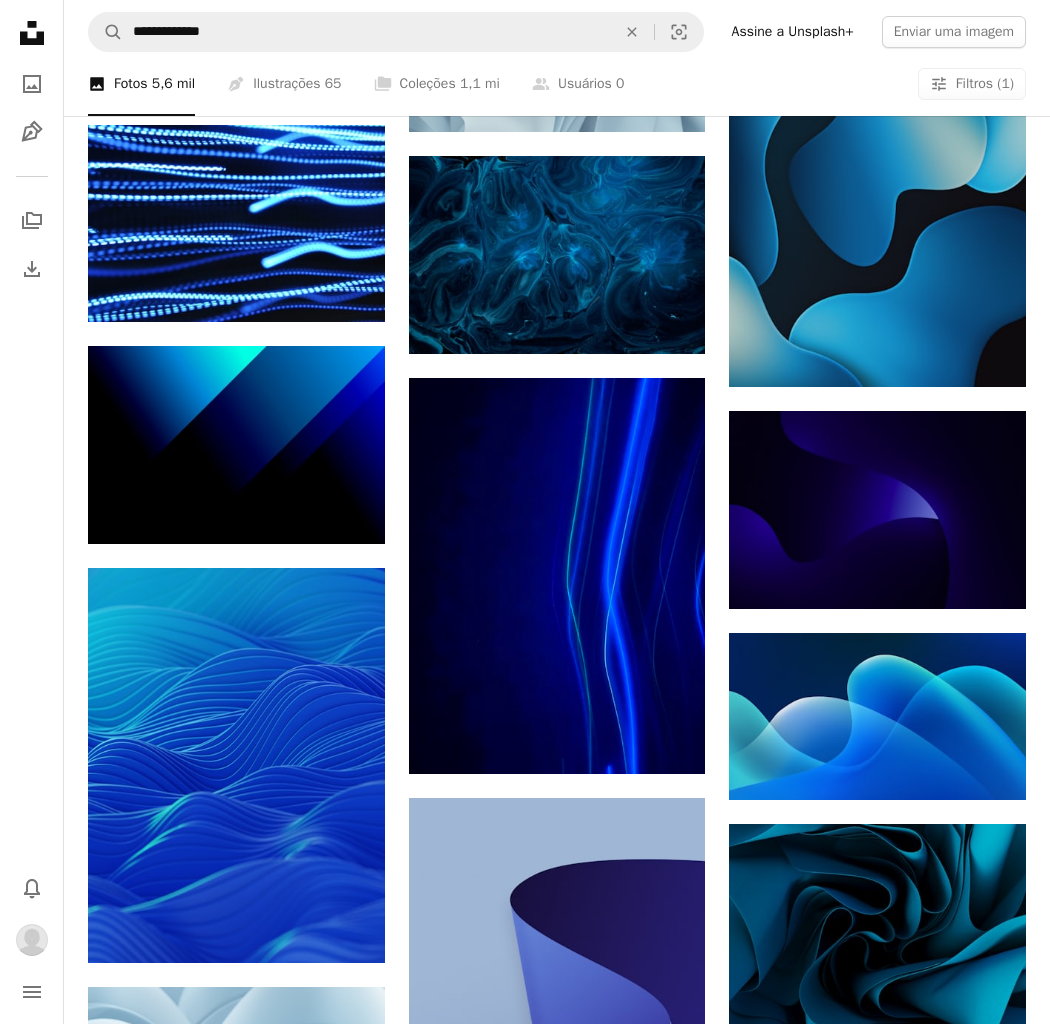 scroll, scrollTop: 1035, scrollLeft: 0, axis: vertical 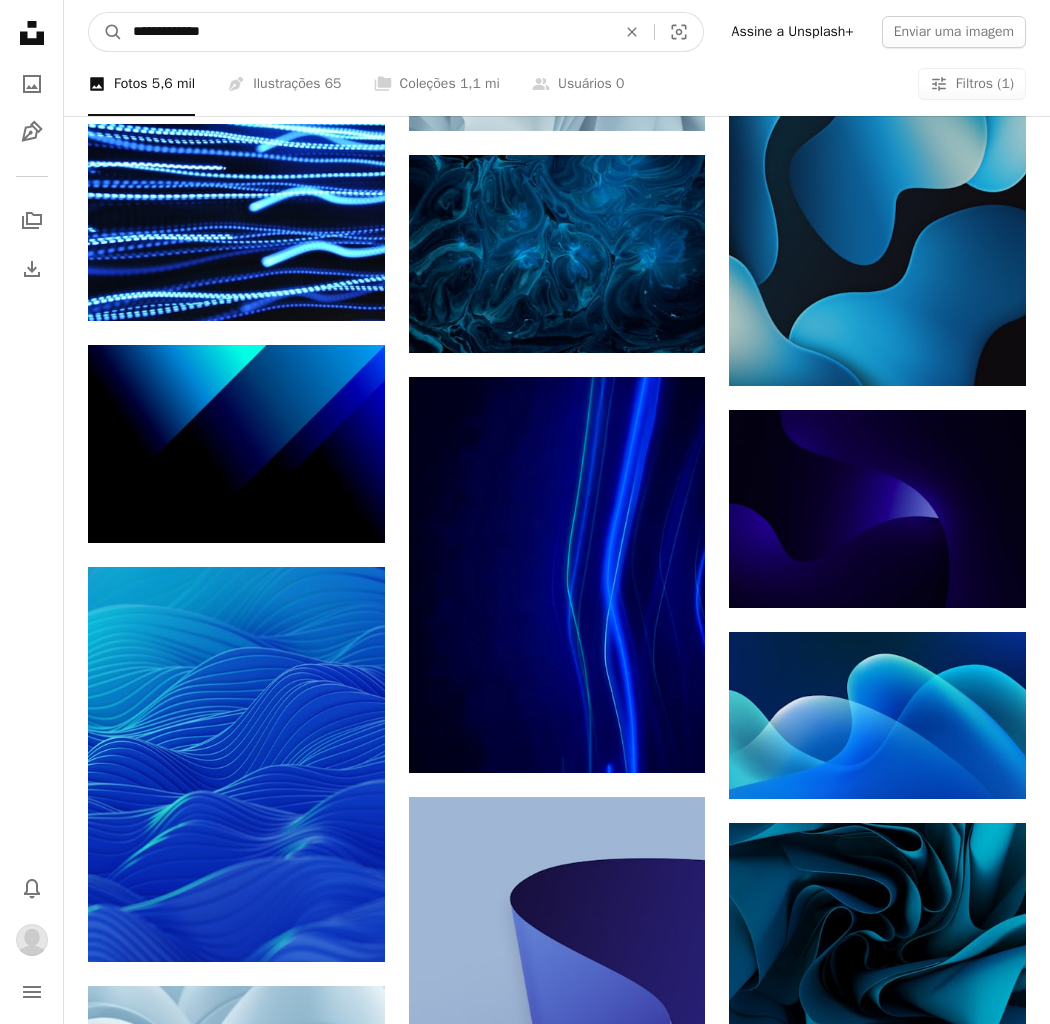 click on "**********" at bounding box center (366, 32) 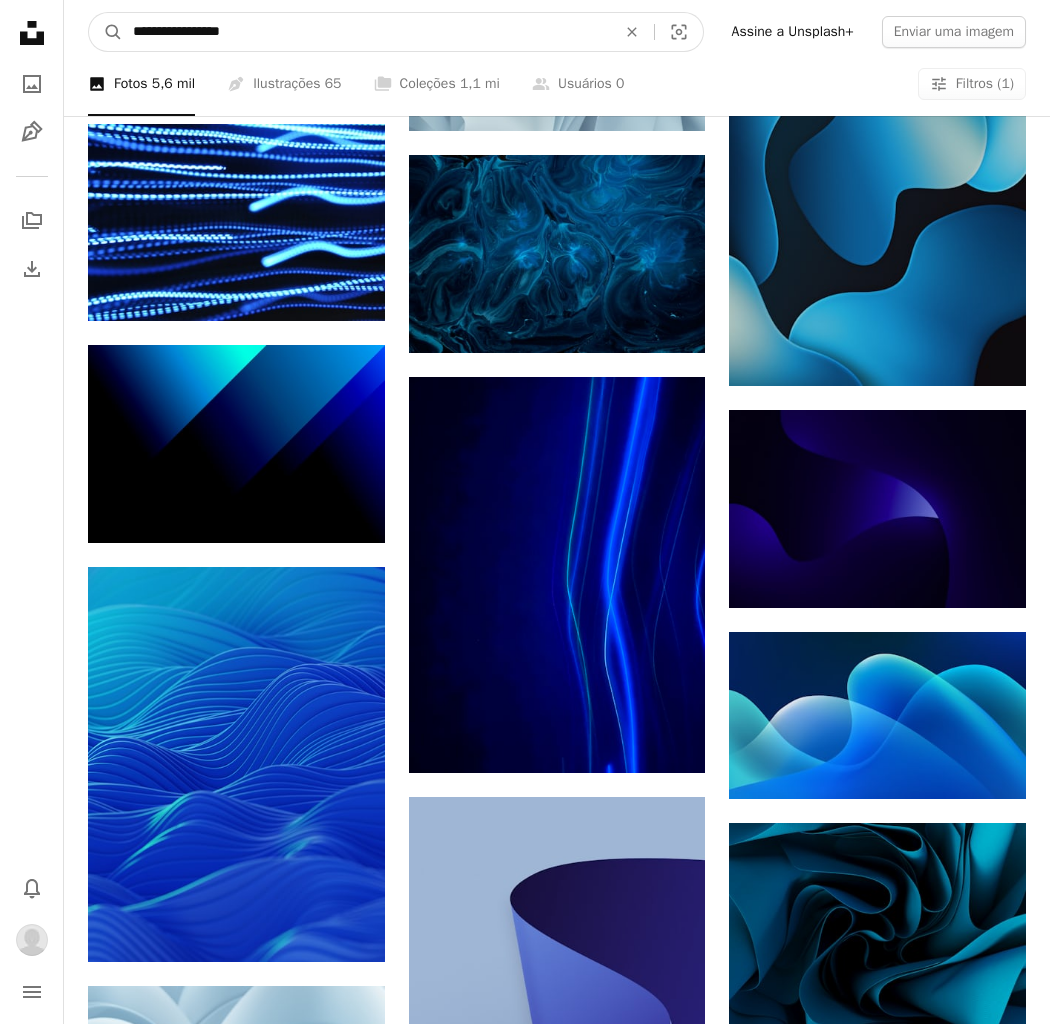 type on "**********" 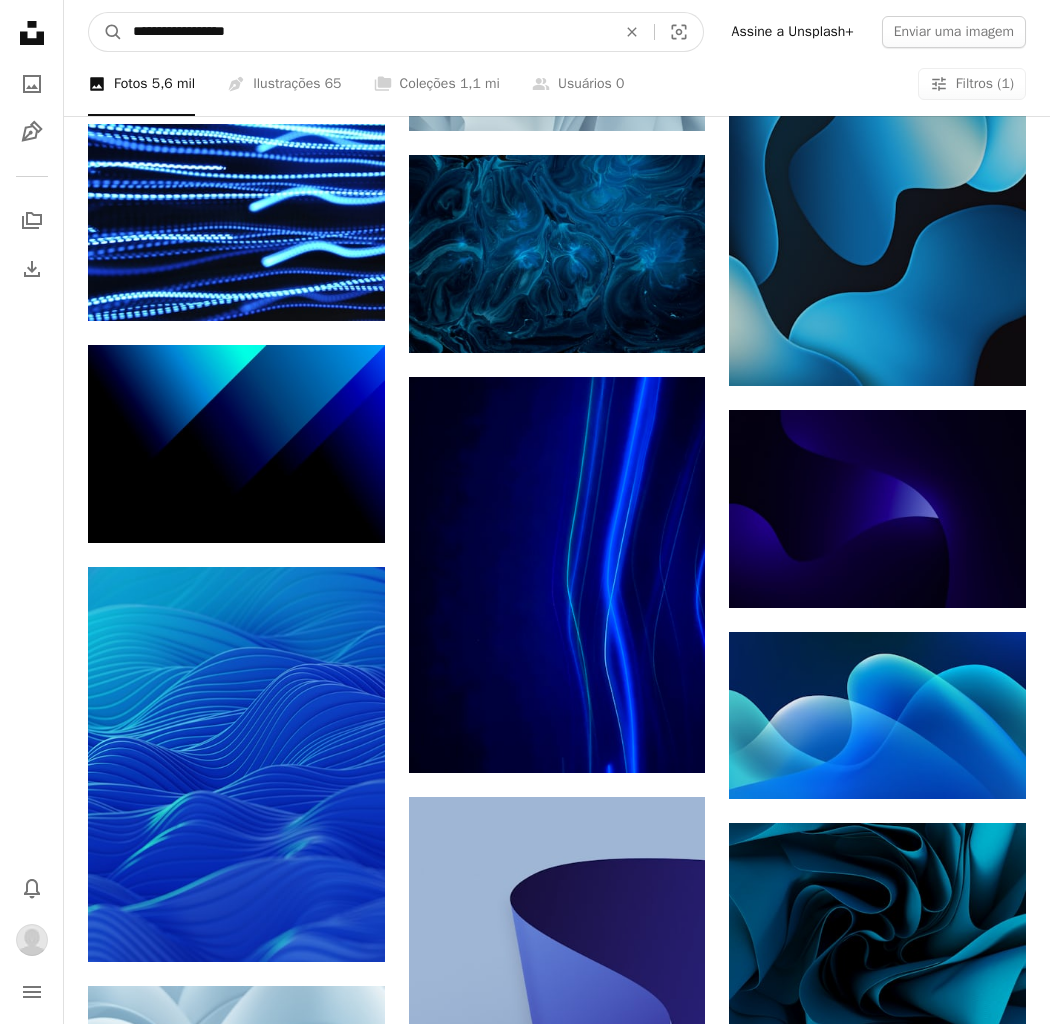 click on "A magnifying glass" at bounding box center [106, 32] 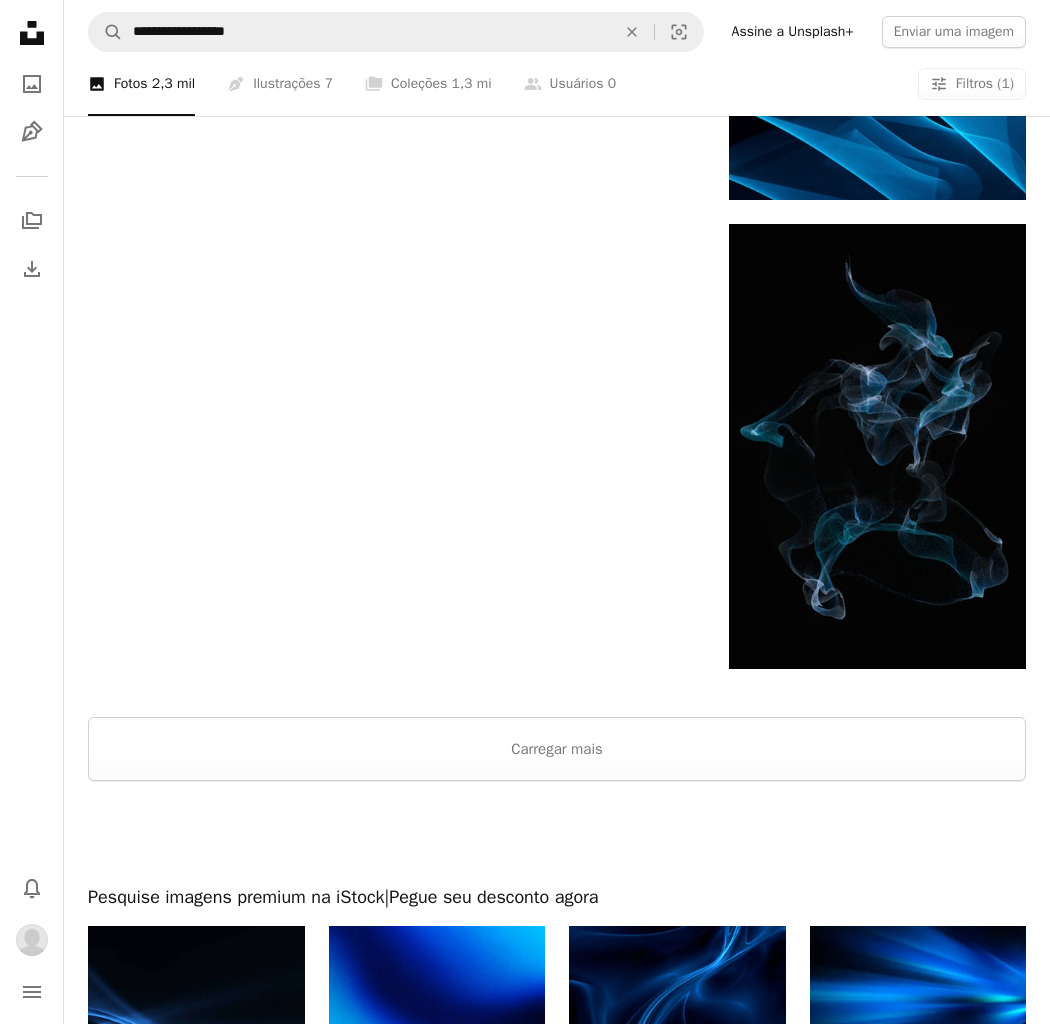 scroll, scrollTop: 2826, scrollLeft: 0, axis: vertical 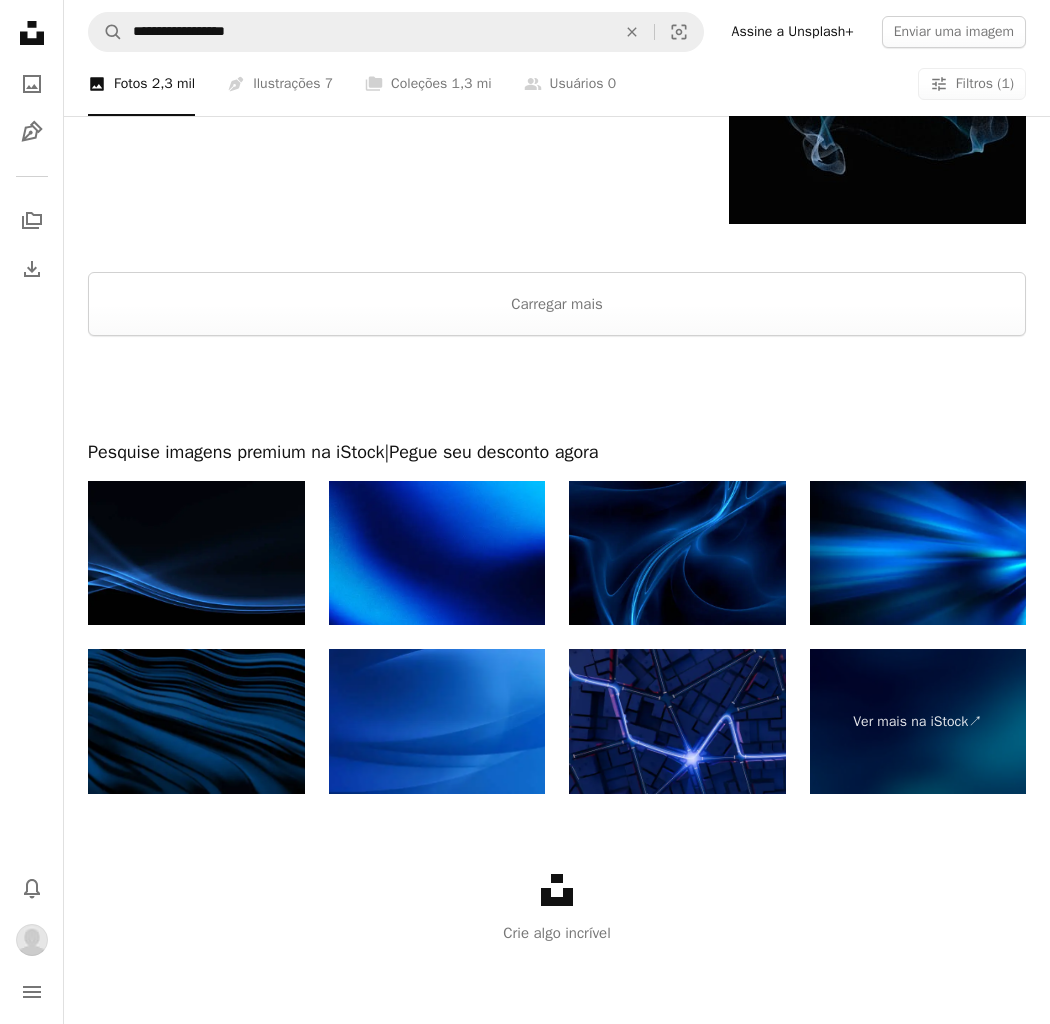 click at bounding box center (557, 248) 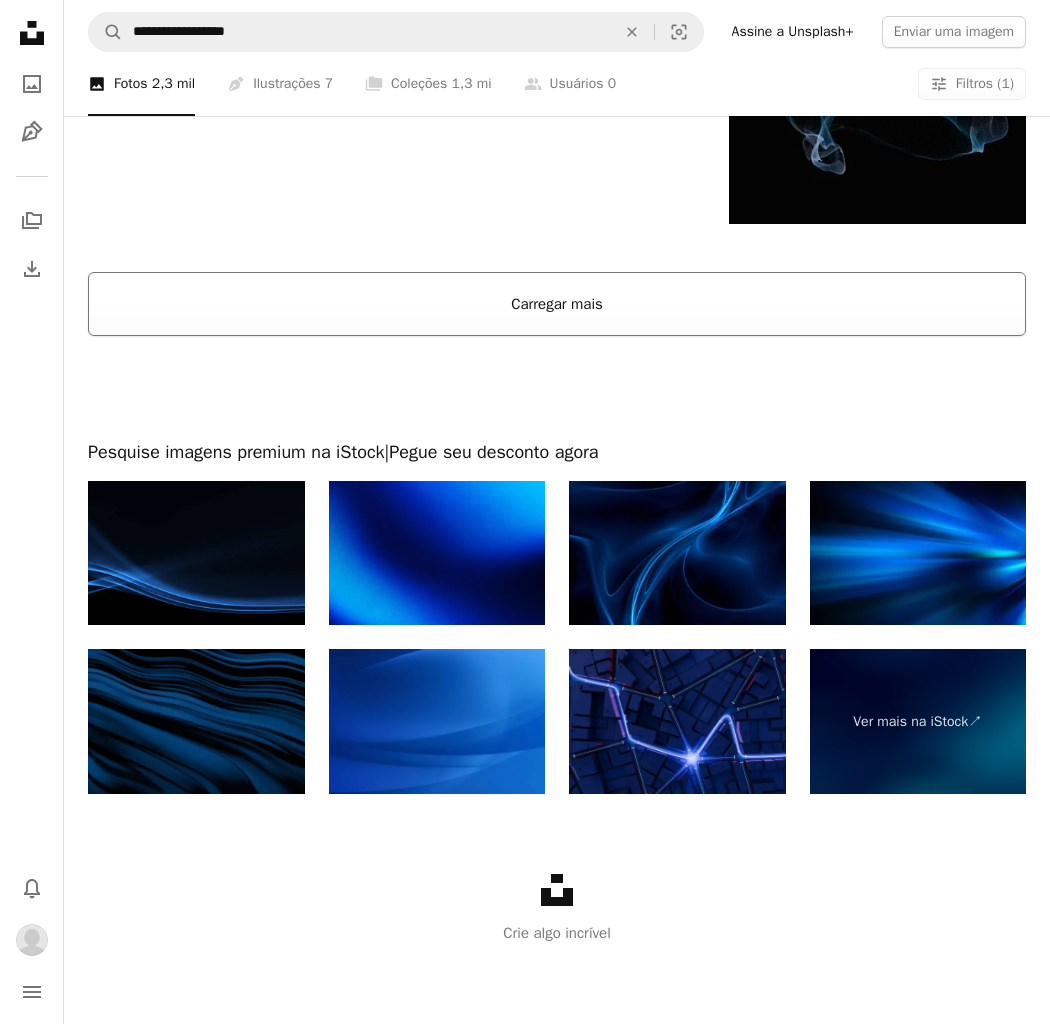click on "Carregar mais" at bounding box center [557, 304] 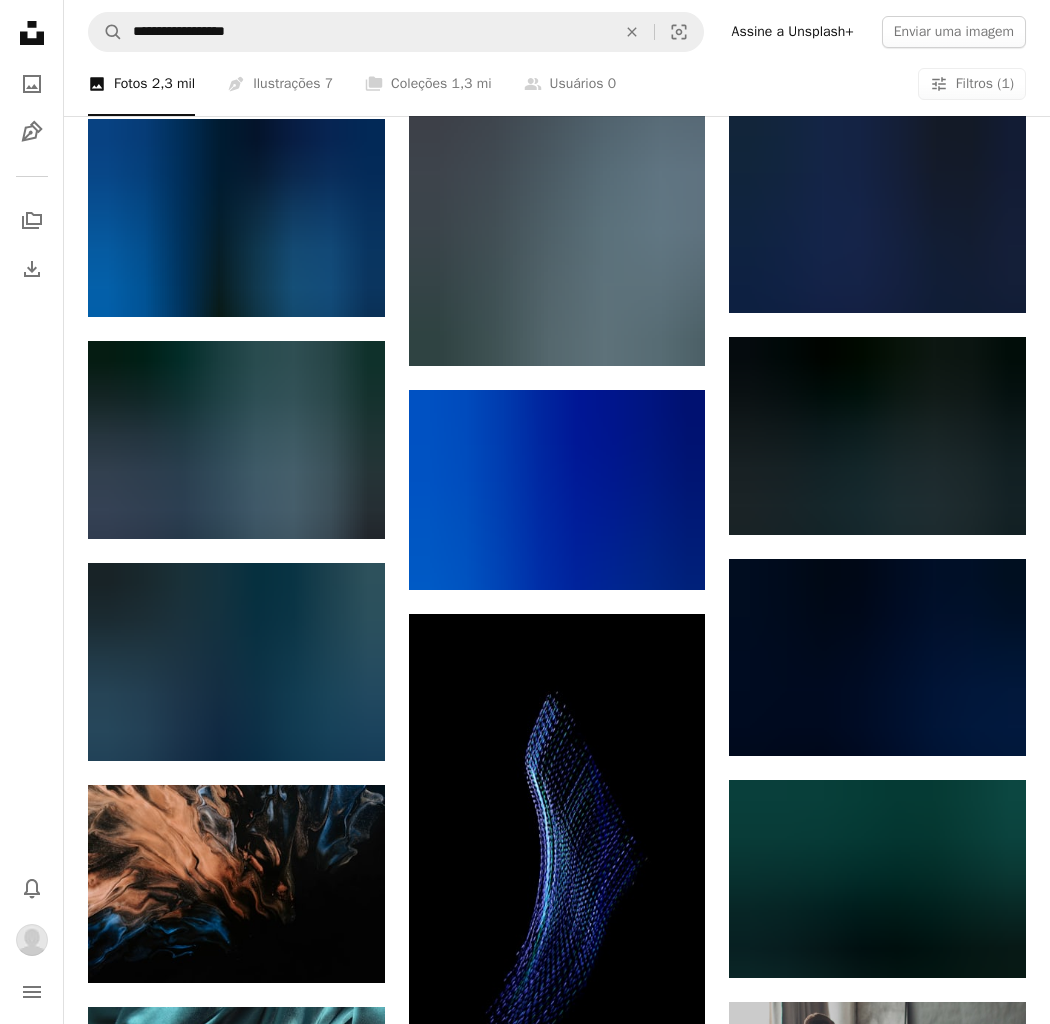 scroll, scrollTop: 5195, scrollLeft: 0, axis: vertical 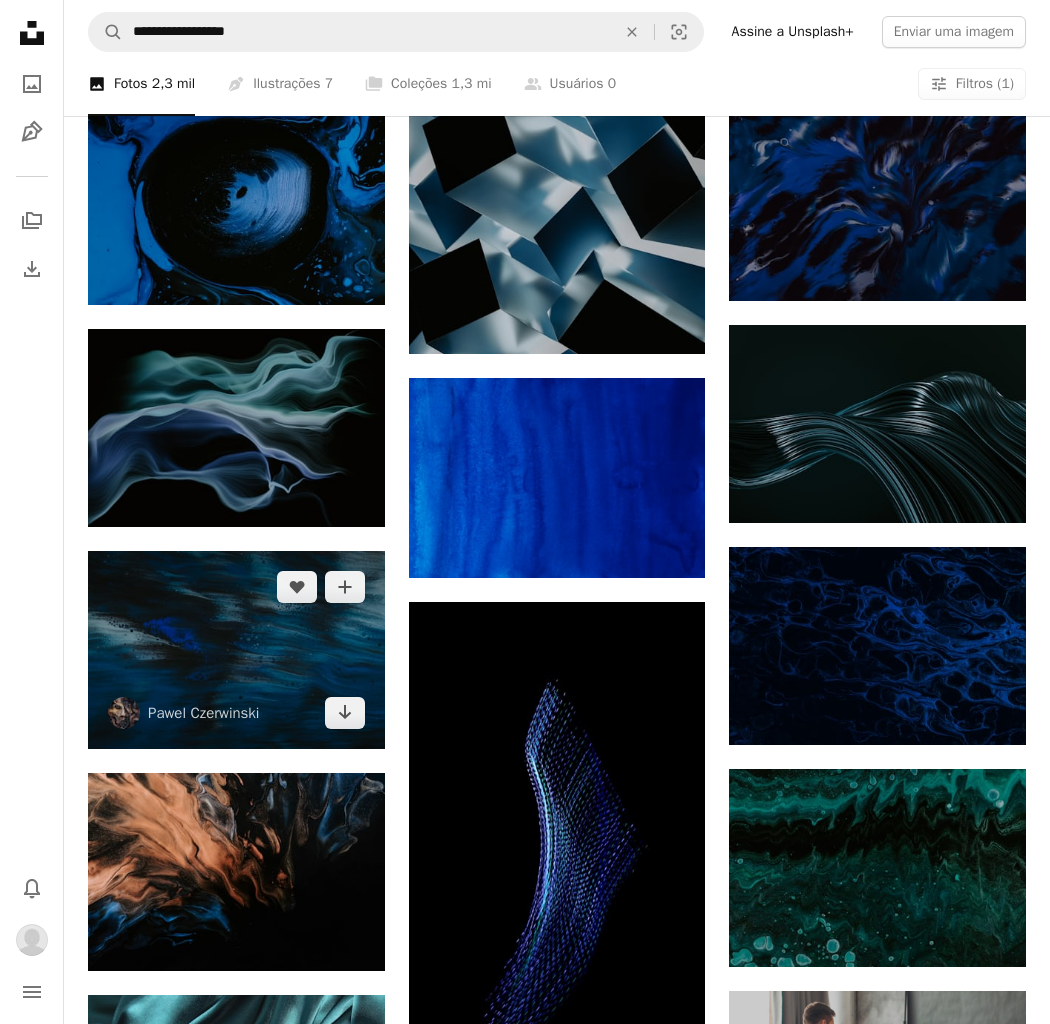 click at bounding box center [236, 650] 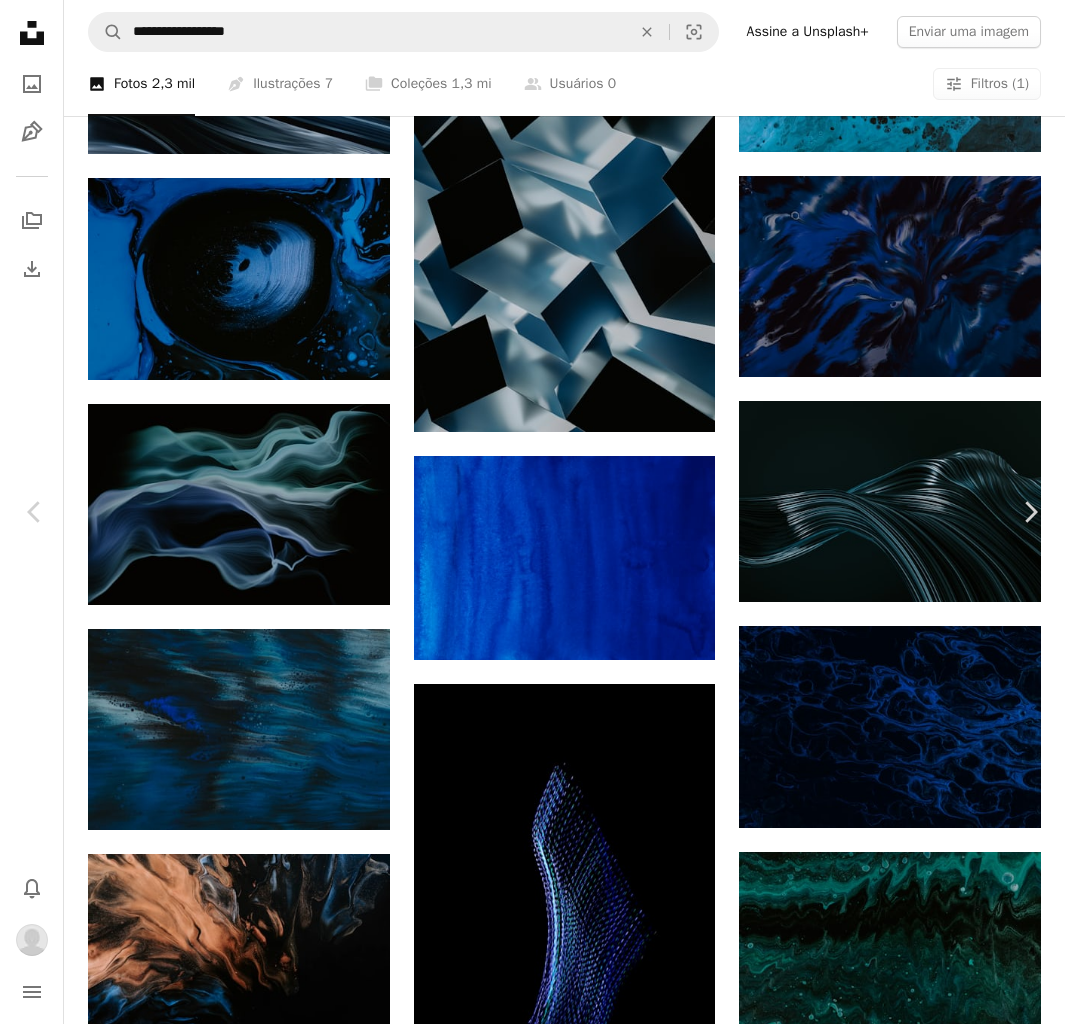 click on "Baixar" at bounding box center [891, 4021] 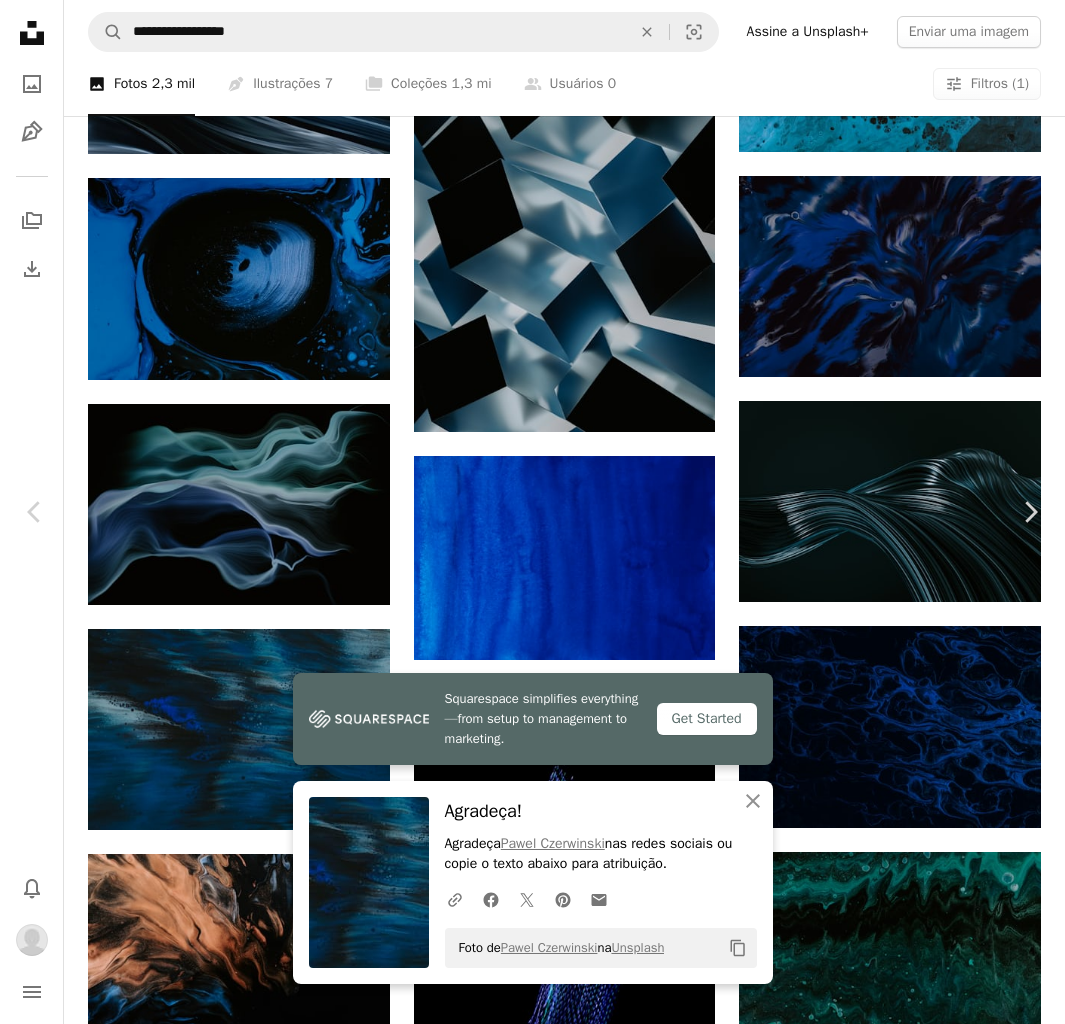 click on "An X shape" at bounding box center (20, 20) 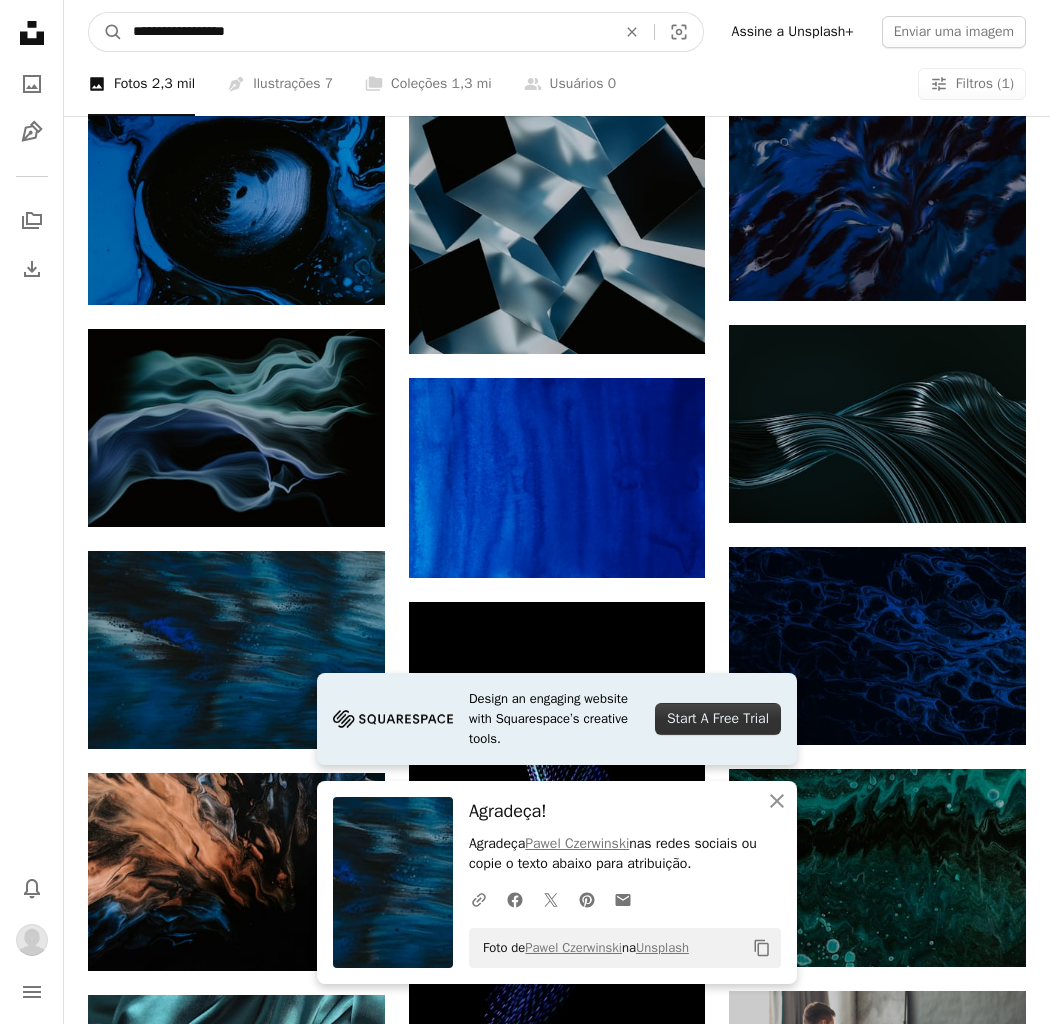 click on "**********" at bounding box center [366, 32] 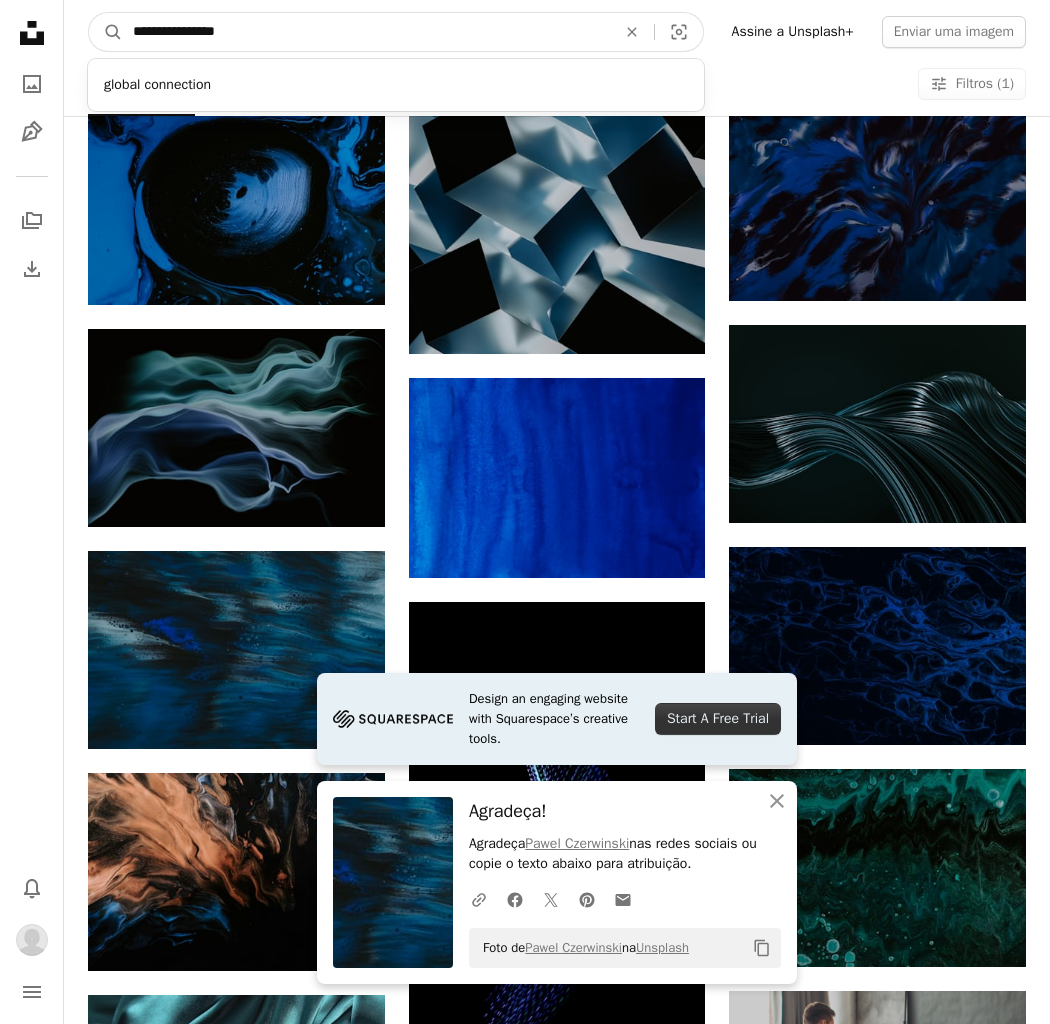 type on "**********" 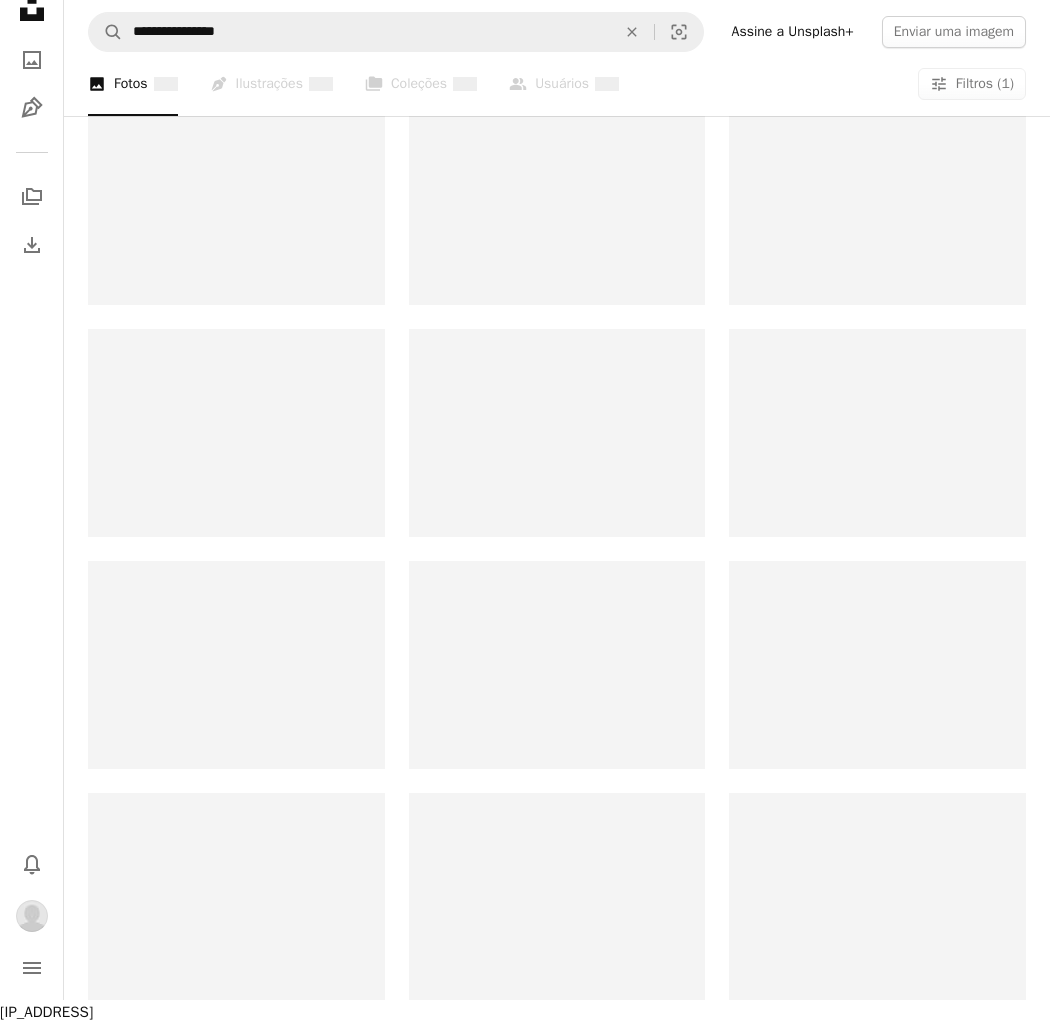 scroll, scrollTop: 0, scrollLeft: 0, axis: both 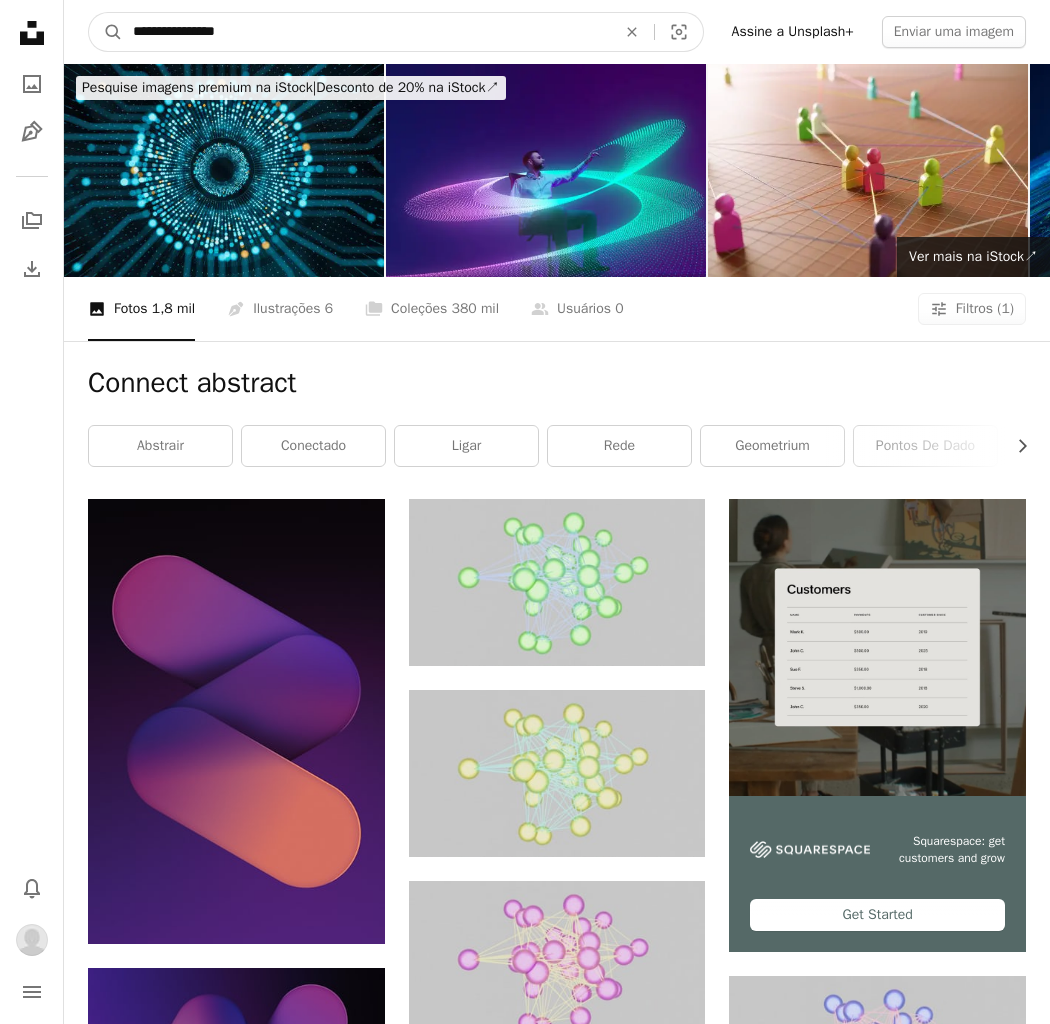 click on "**********" at bounding box center [366, 32] 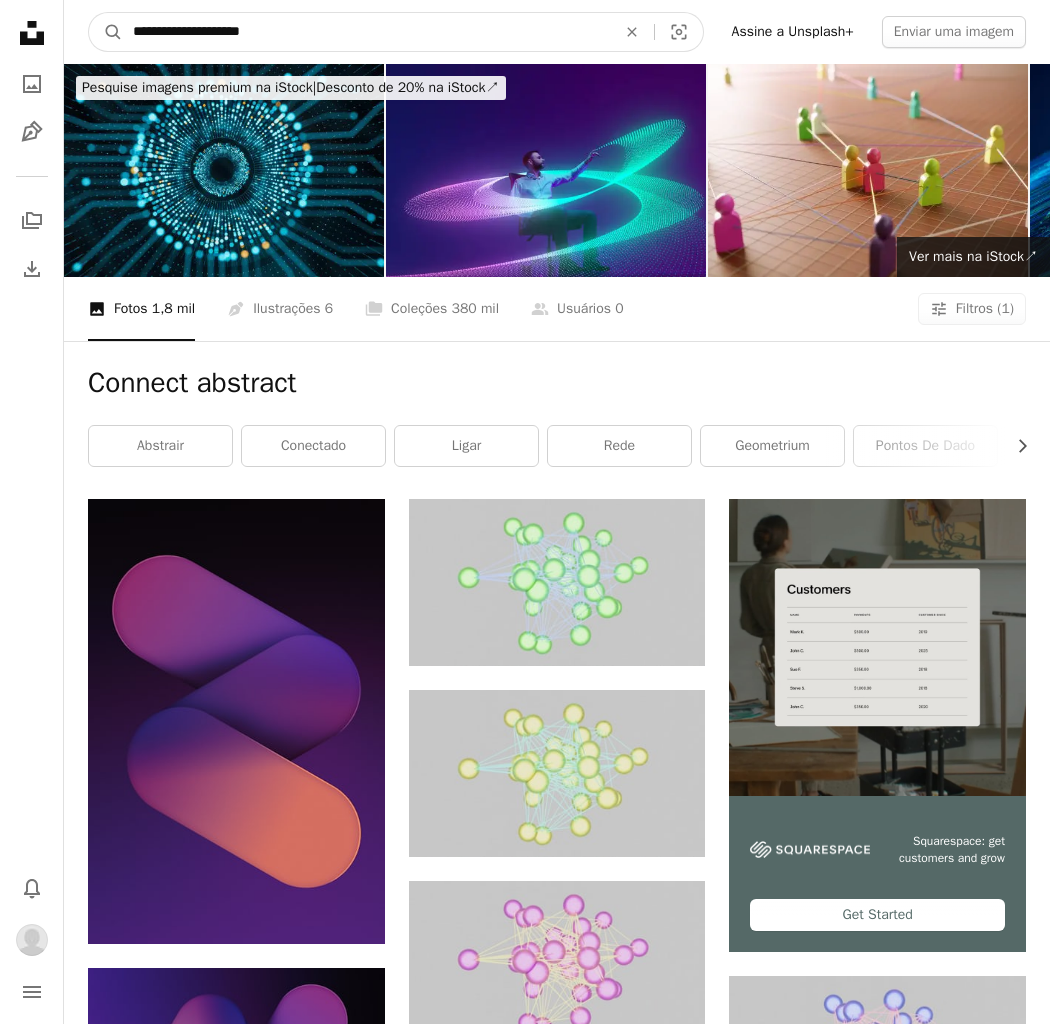 type on "**********" 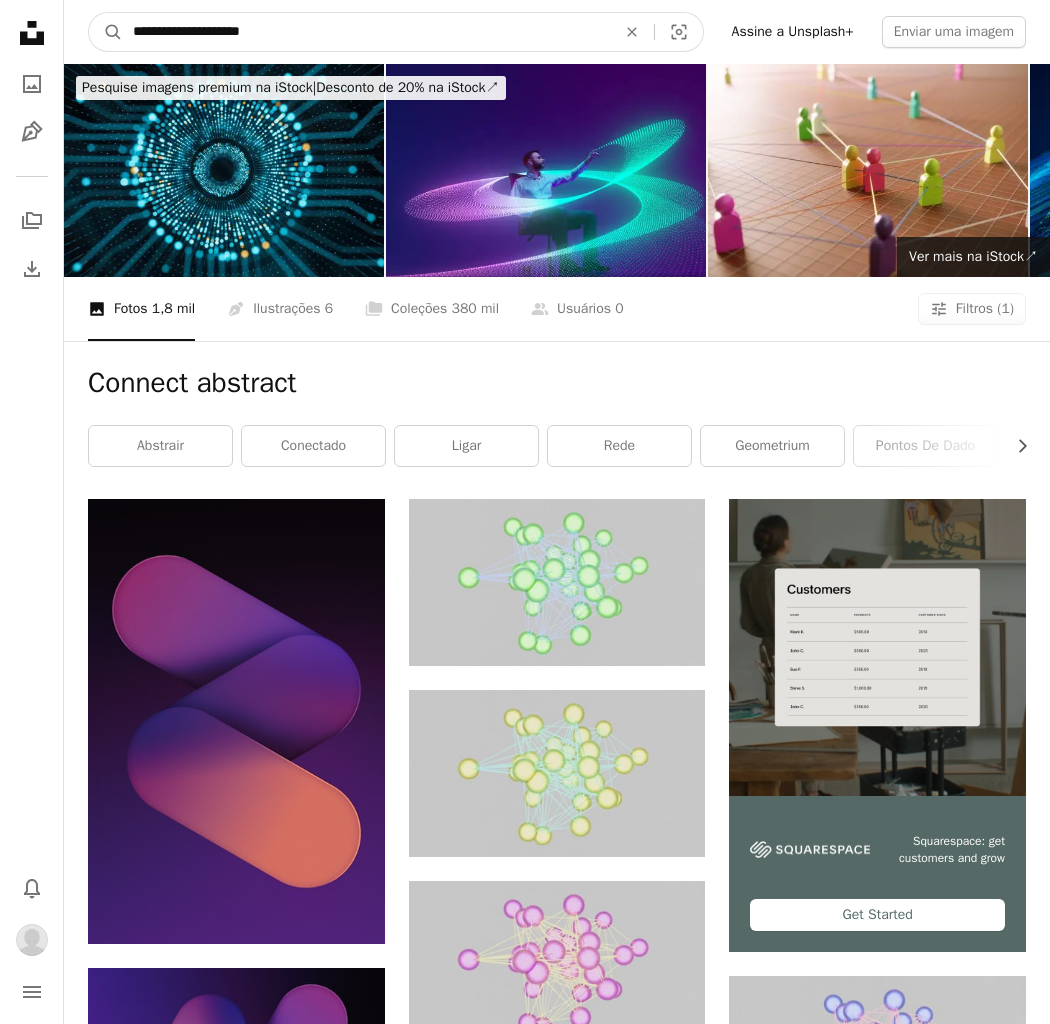click on "A magnifying glass" at bounding box center [106, 32] 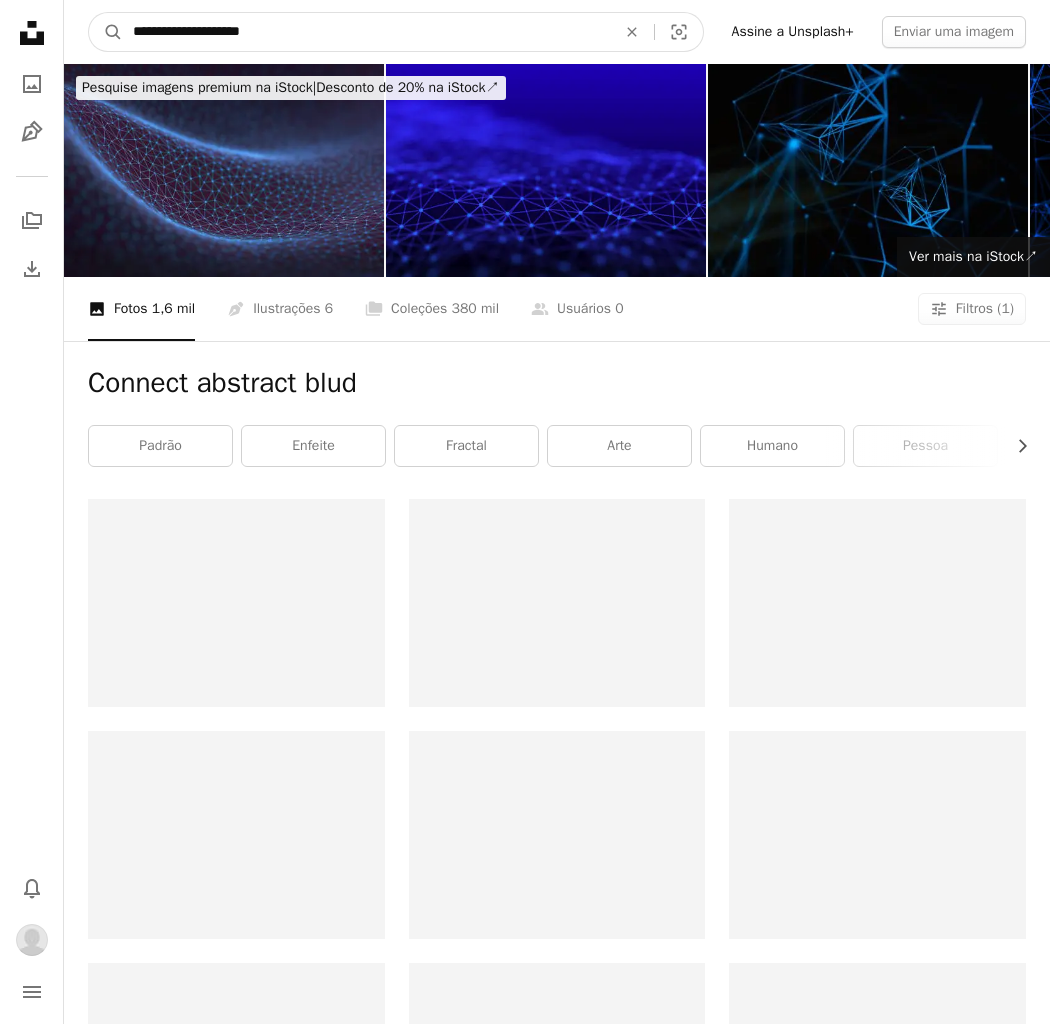 click on "**********" at bounding box center [366, 32] 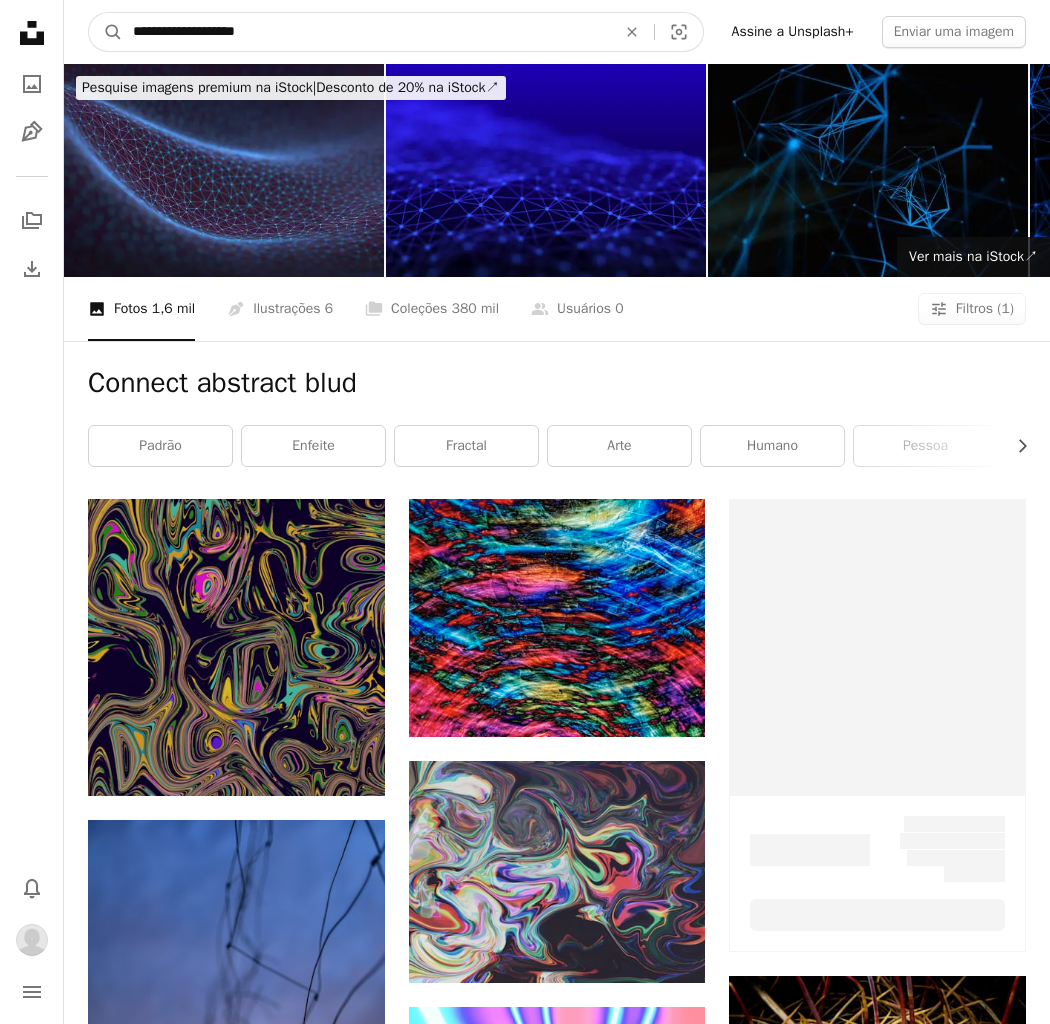 type on "**********" 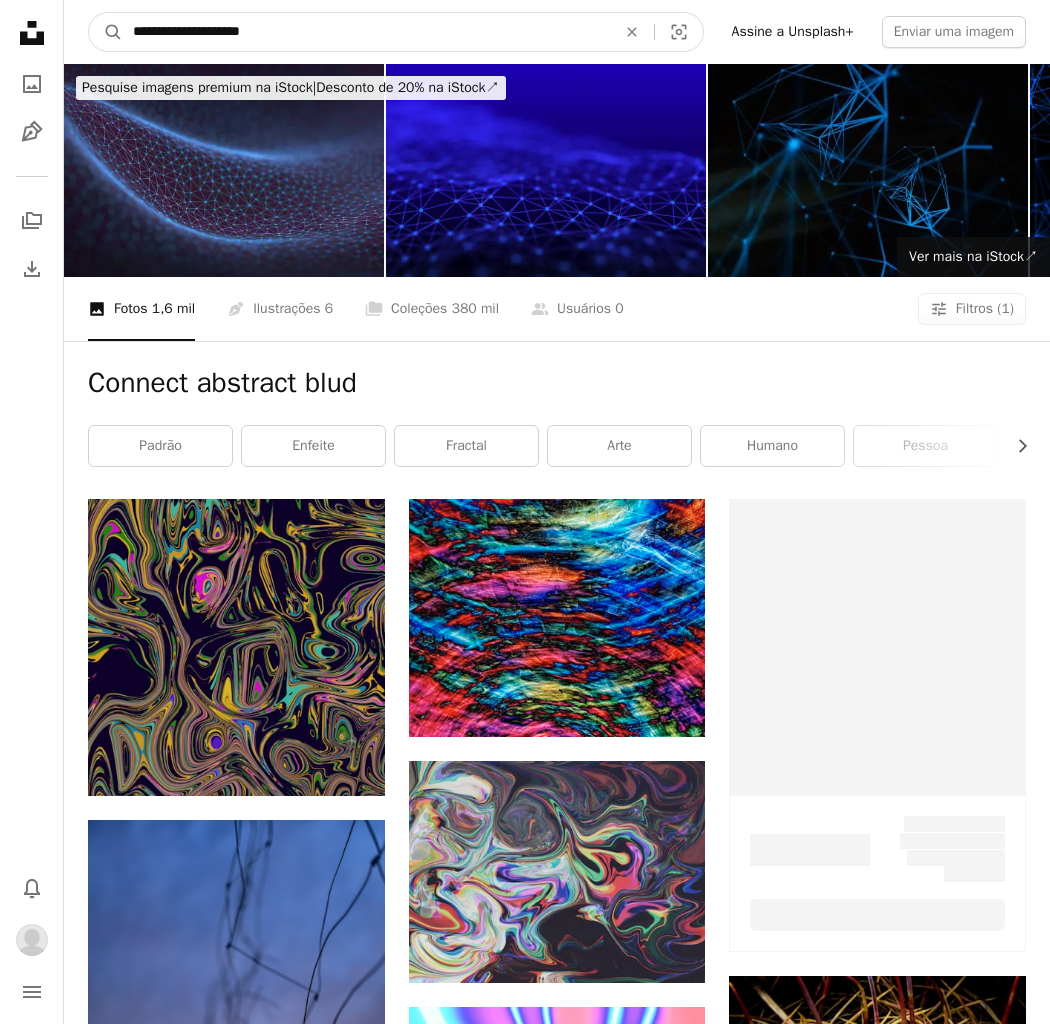 click on "A magnifying glass" at bounding box center [106, 32] 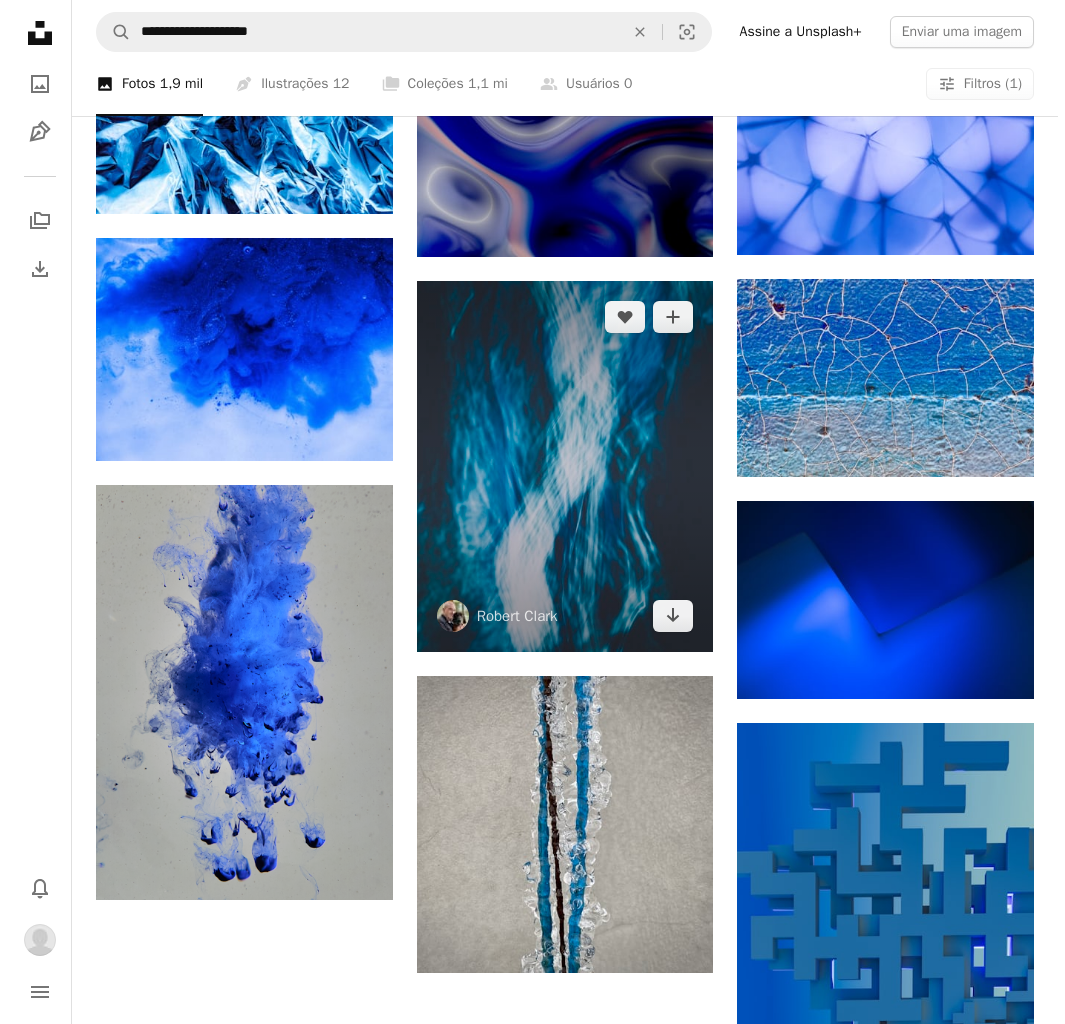 scroll, scrollTop: 2493, scrollLeft: 0, axis: vertical 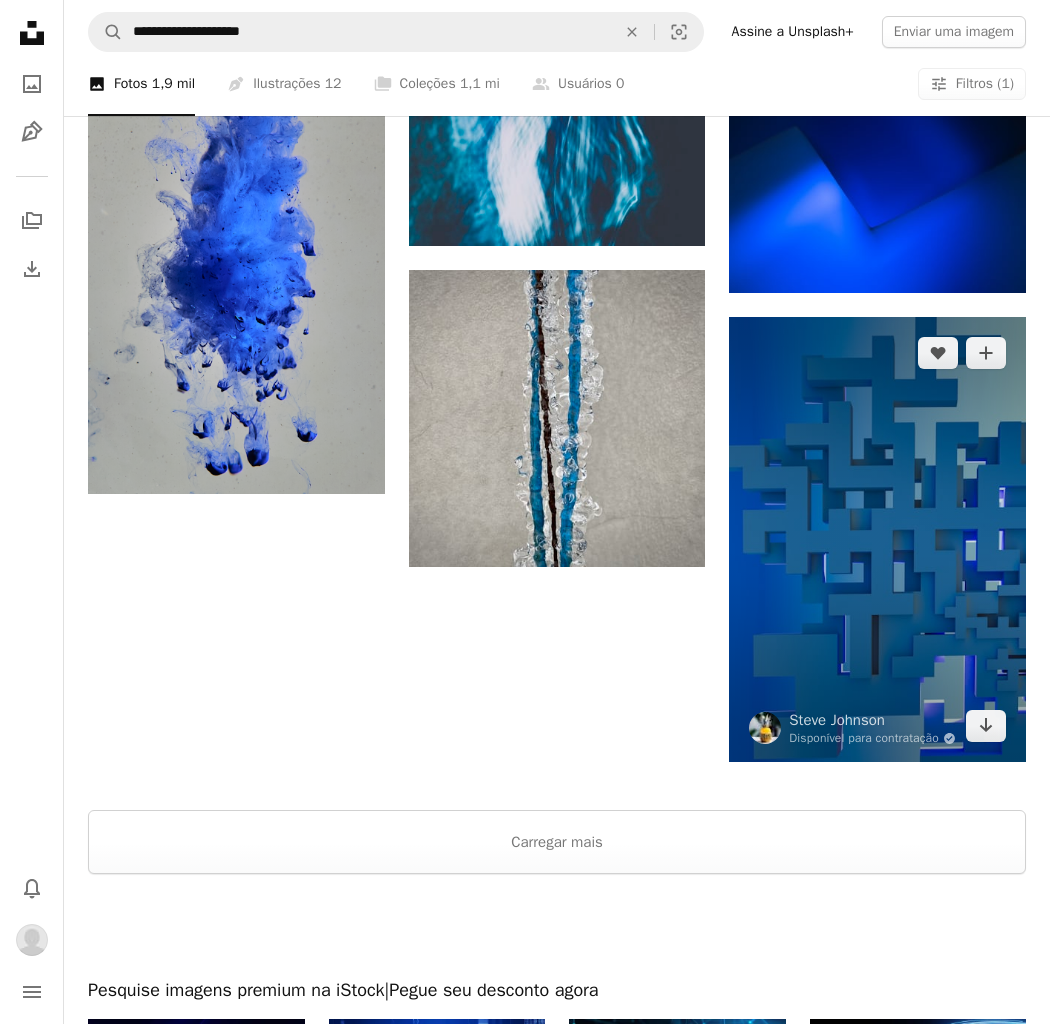 click at bounding box center [877, 539] 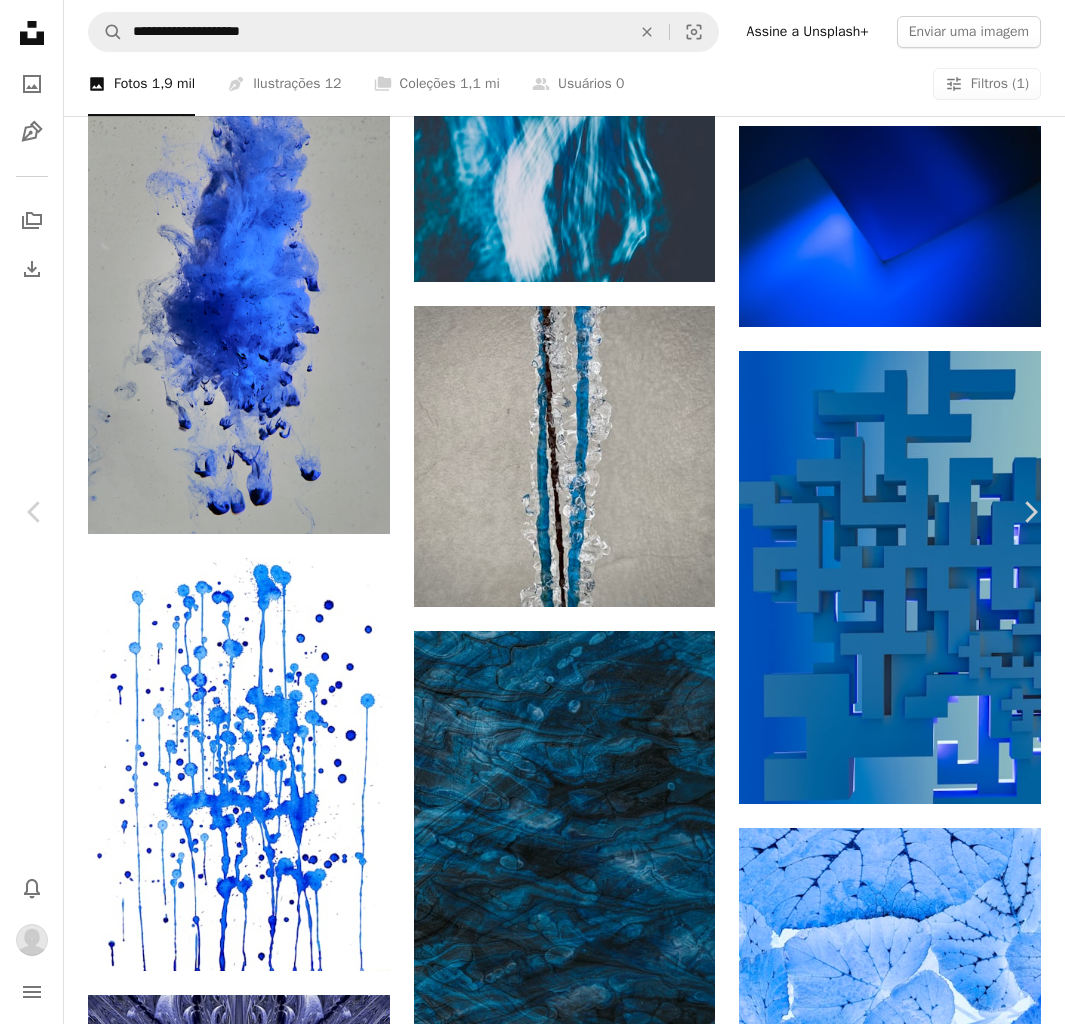 click on "Baixar" at bounding box center [891, 4575] 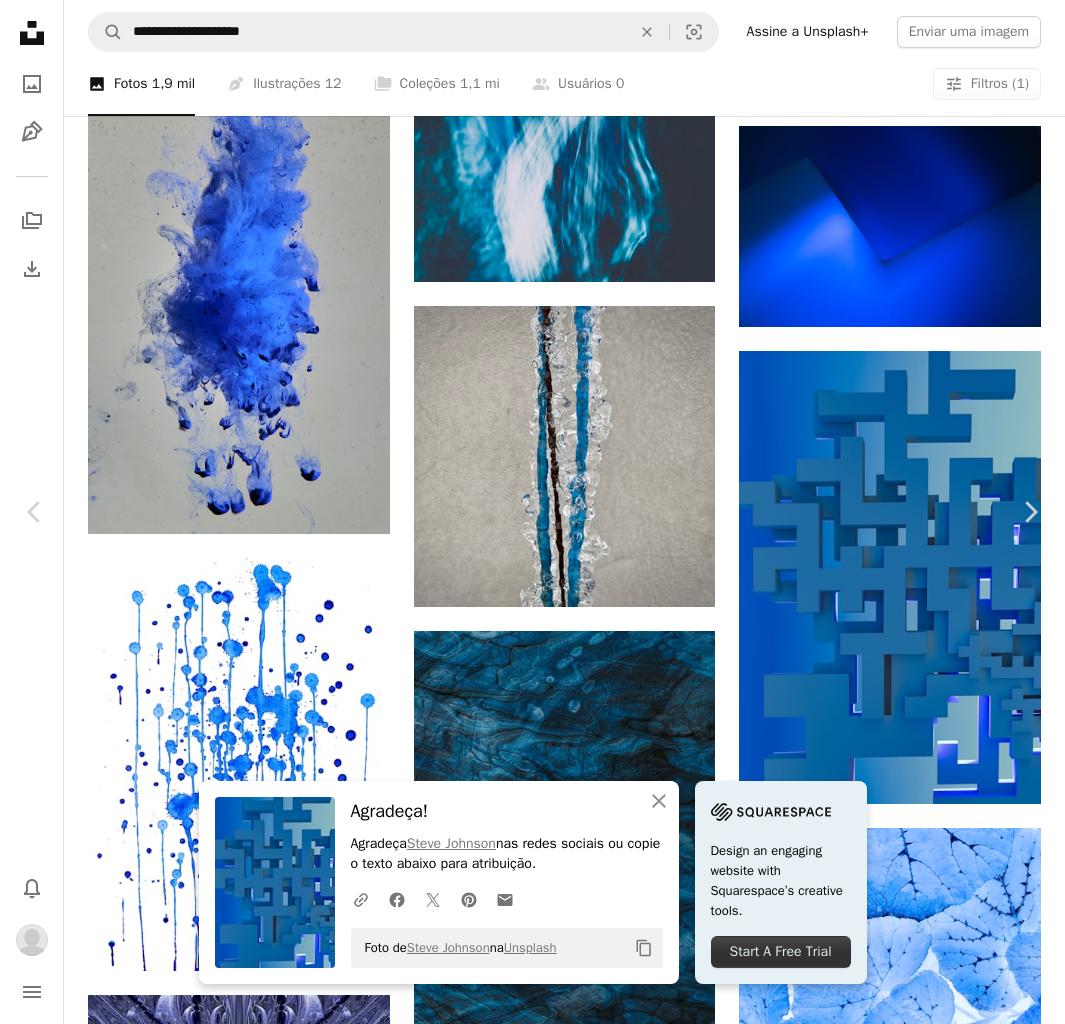 scroll, scrollTop: 938, scrollLeft: 0, axis: vertical 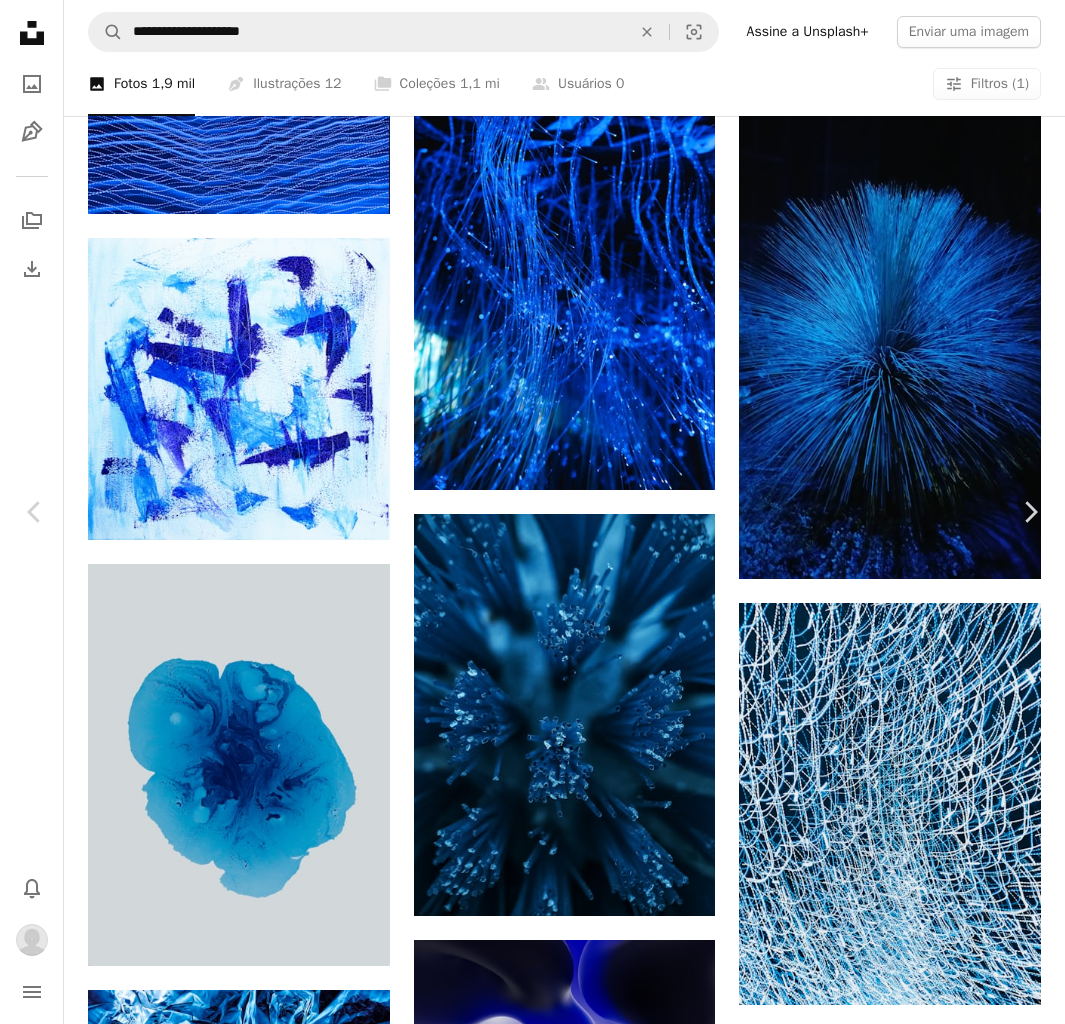 click on "[FIRST] [LAST] Disponível para contratação A checkmark inside of a circle A heart A plus sign Baixar Chevron down Zoom in Visualizações 571.931 Downloads 4.057 Destaque em Fotos A forward-right arrow Compartilhar Info icon Informações More Actions Calendar outlined Publicada em  17 de outubro de 2024 Safety Uso gratuito sob a  Licença da Unsplash papel de parede Papel de parede 4k fundo abstrair textura arte Renderização 3D fundo da arte experimental surreal fundo texturizado padrão cruz arte moderna símbolo Gráficos Pesquise imagens premium relacionadas na iStock  |  Economize 20% com o código UNSPLASH20 Ver mais na iStock  ↗ Imagens relacionadas A heart A plus sign [FIRST] [LAST] Disponível para contratação A checkmark inside of a circle Arrow pointing down A heart A plus sign [FIRST] [LAST] Disponível para contratação A checkmark inside of a circle Arrow pointing down A heart A plus sign [FIRST] [LAST] Arrow pointing down Plus sign for Unsplash+" at bounding box center [532, 6595] 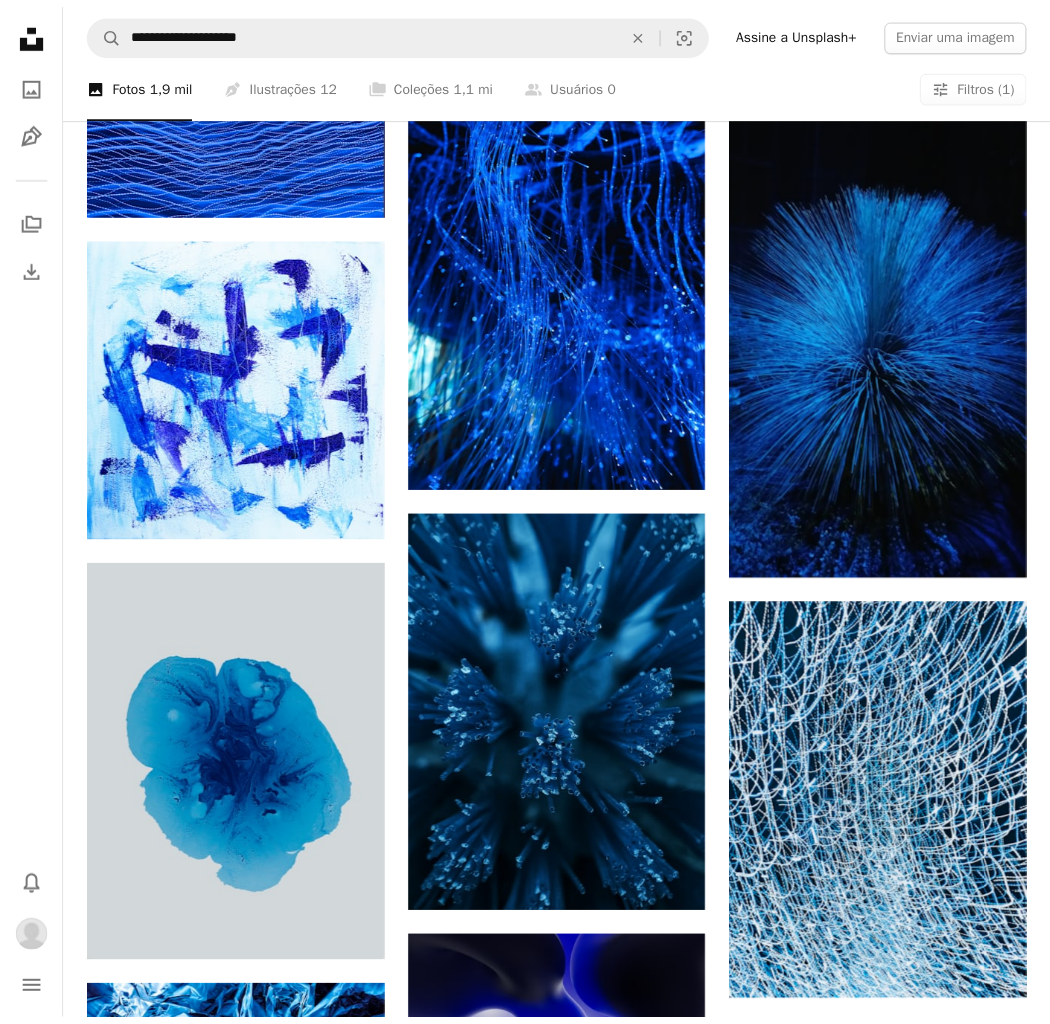 scroll, scrollTop: 2493, scrollLeft: 0, axis: vertical 